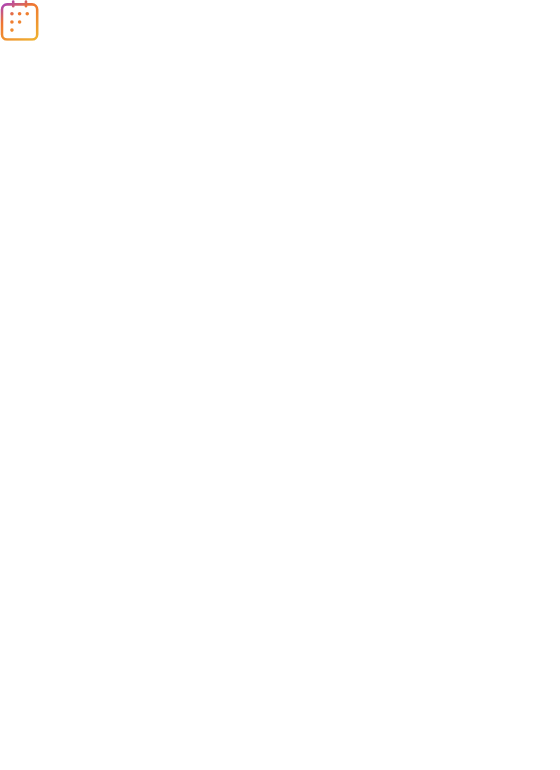 scroll, scrollTop: 0, scrollLeft: 0, axis: both 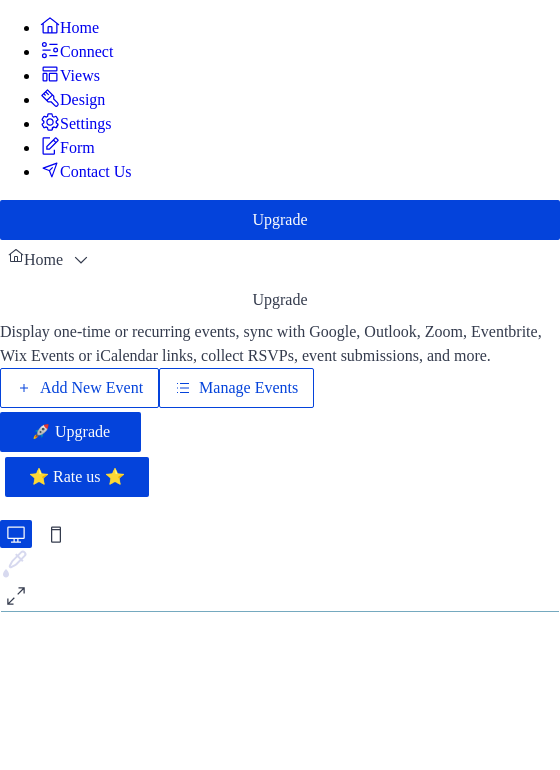 click on "Manage Events" at bounding box center (248, 388) 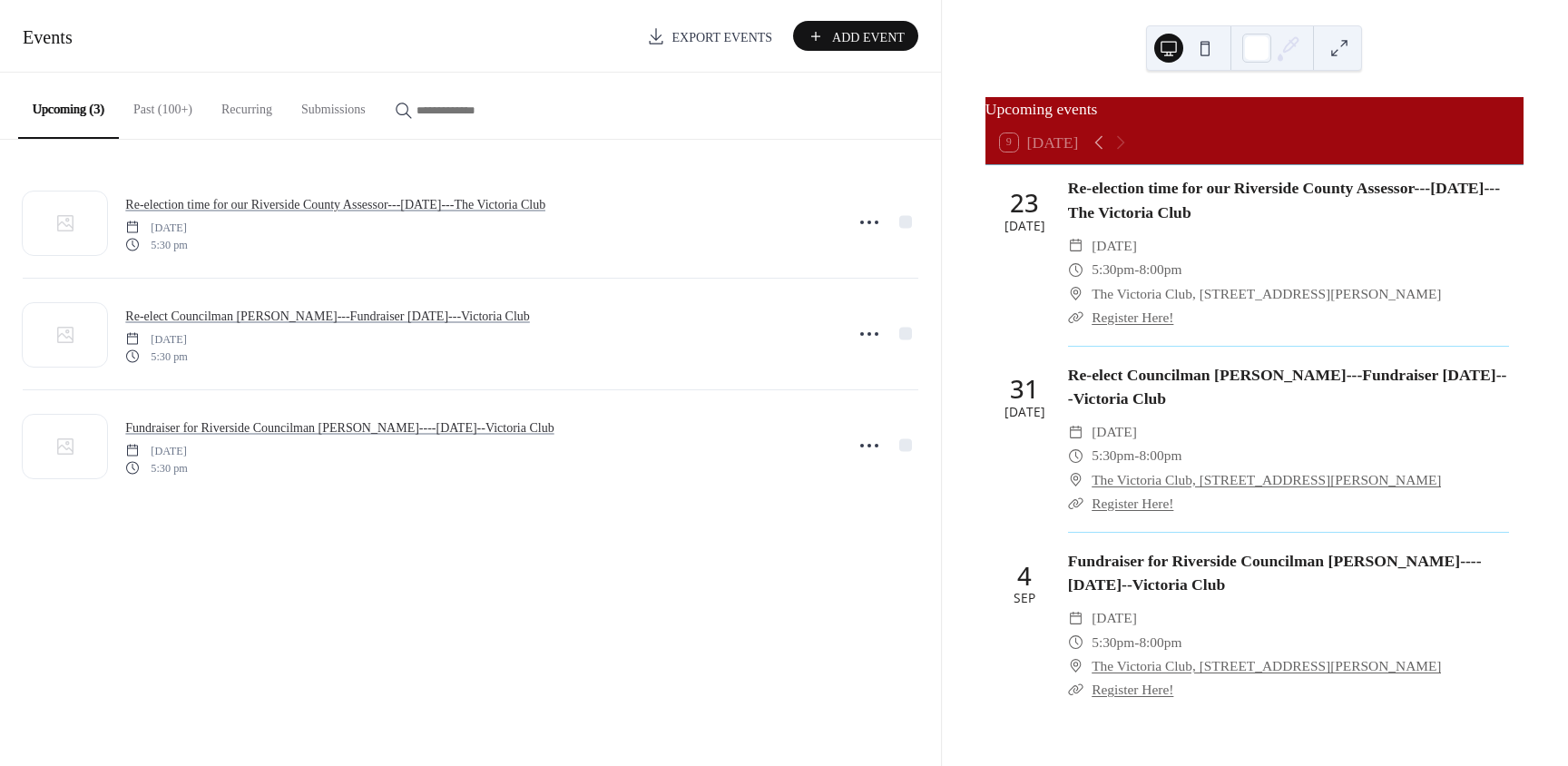 scroll, scrollTop: 0, scrollLeft: 0, axis: both 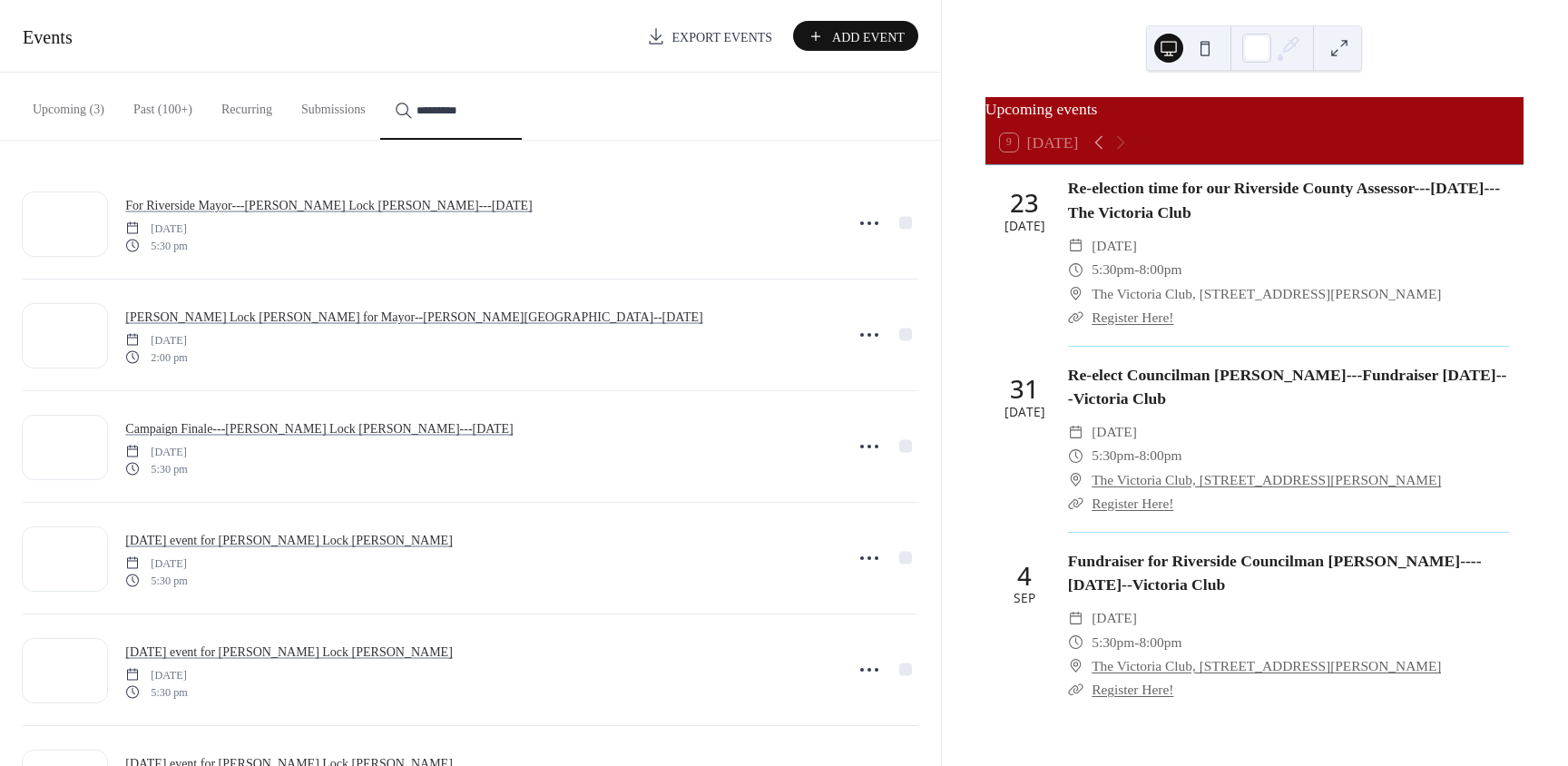click on "********" at bounding box center [451, 106] 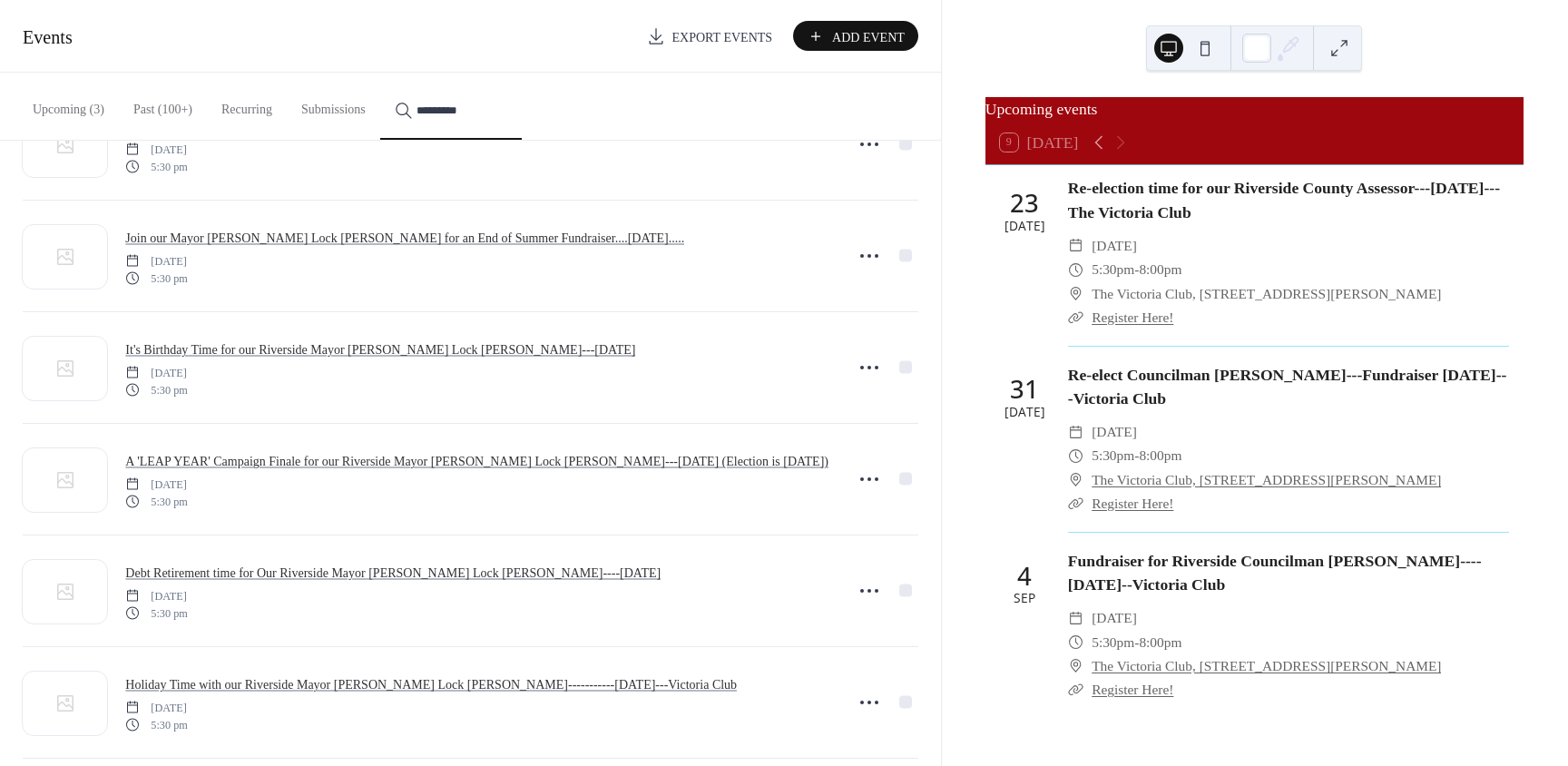scroll, scrollTop: 1325, scrollLeft: 0, axis: vertical 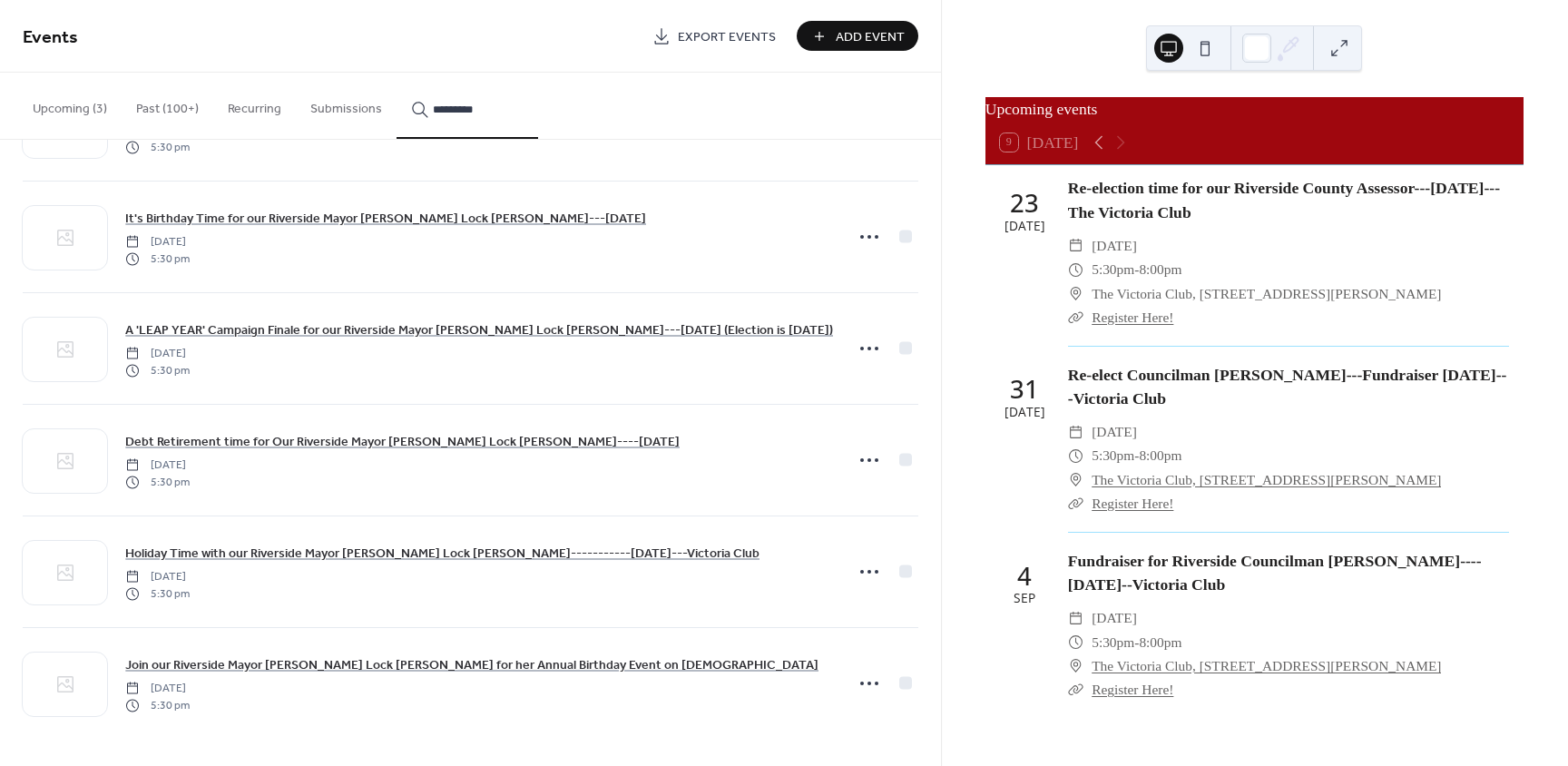 type on "********" 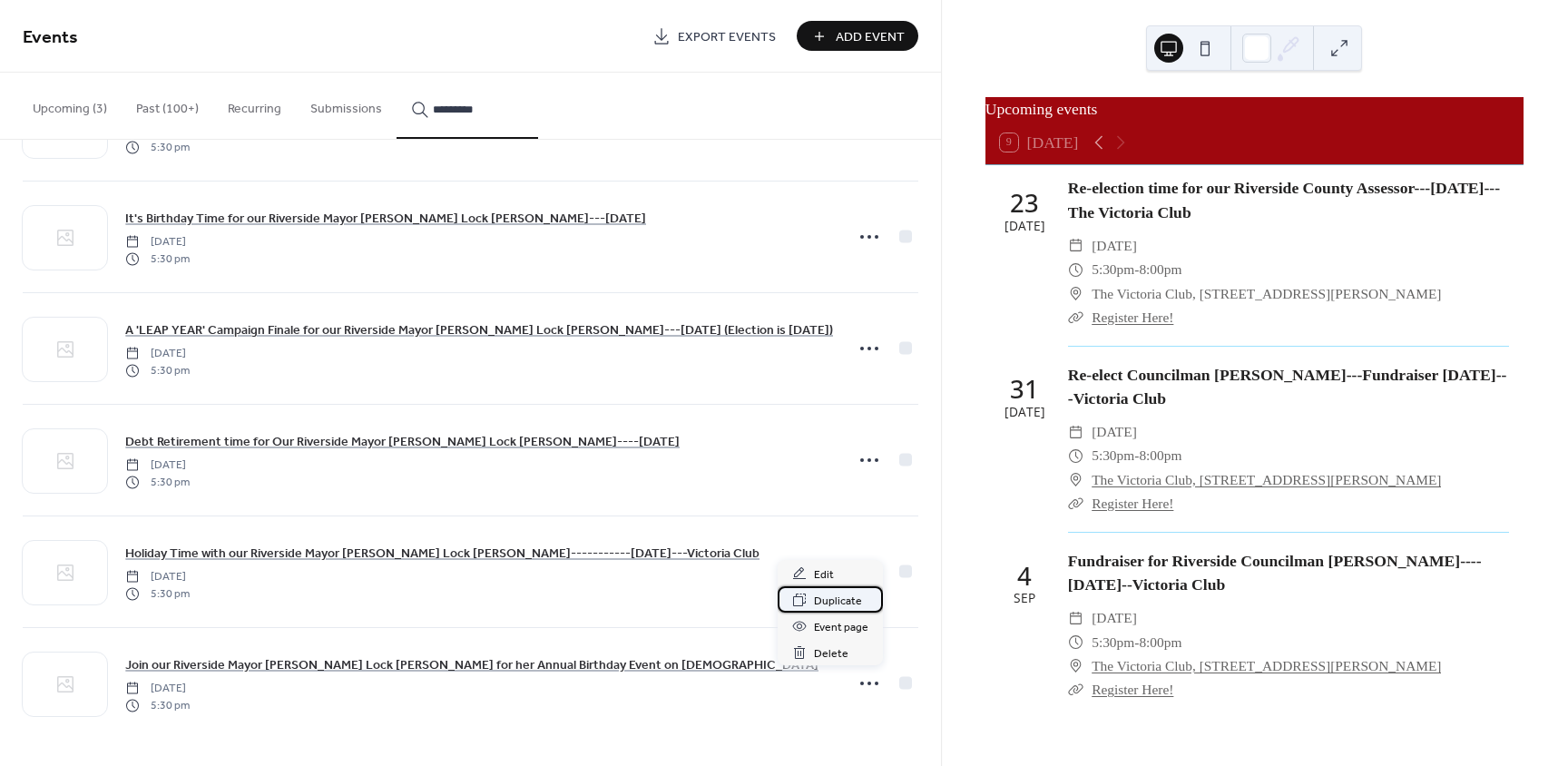 click on "Duplicate" at bounding box center [838, 601] 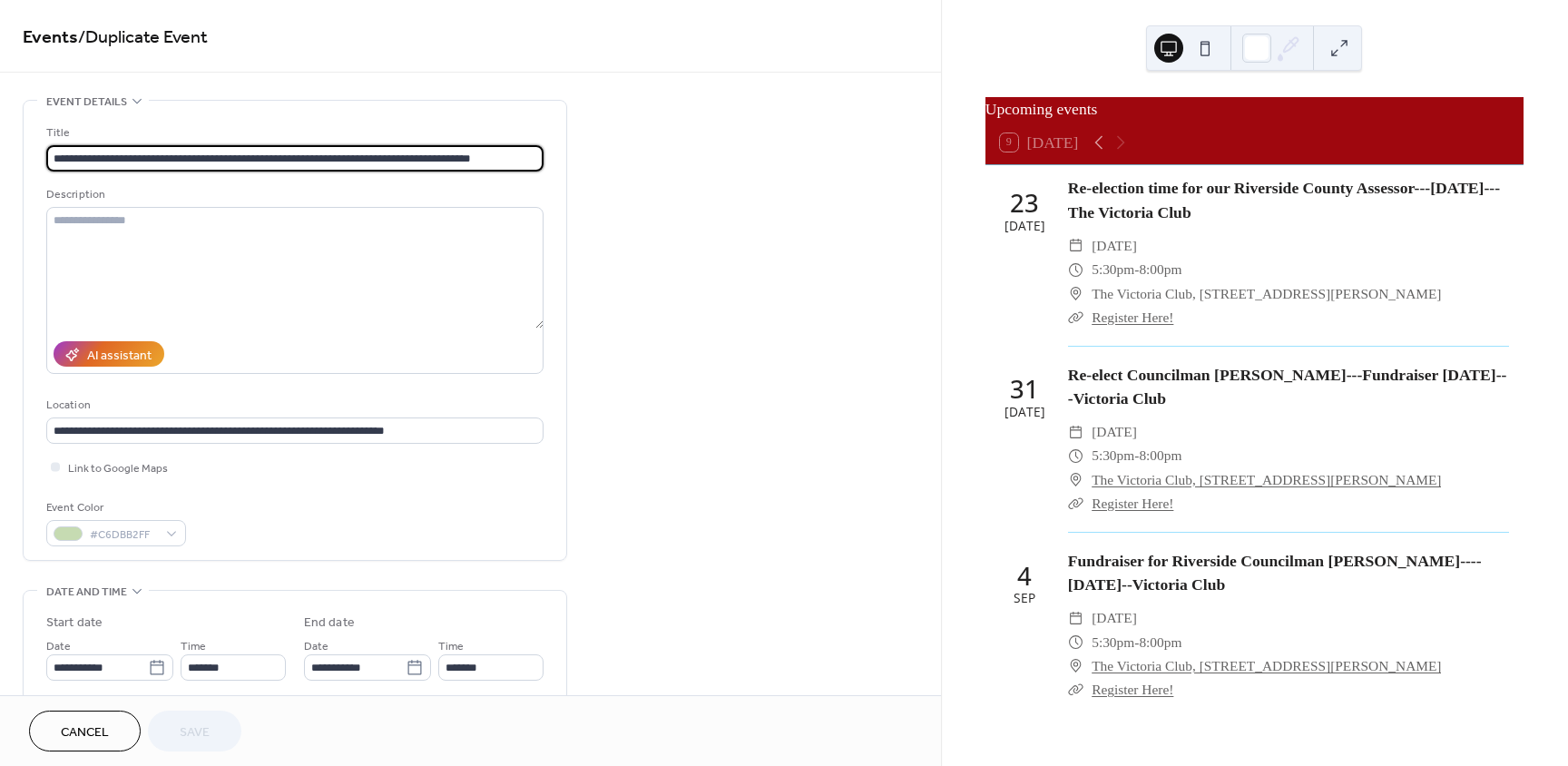 click on "**********" at bounding box center (295, 158) 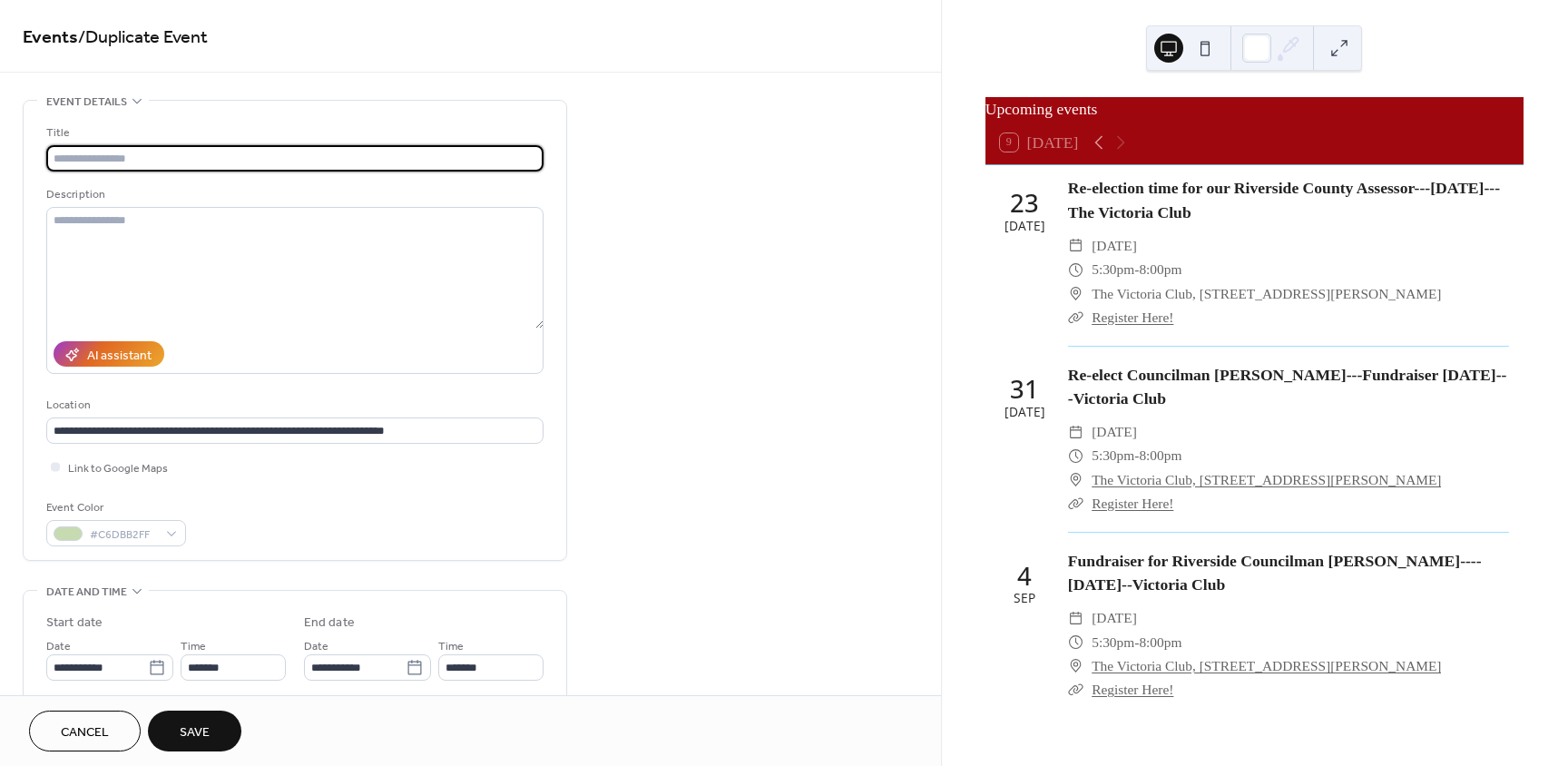 type on "*" 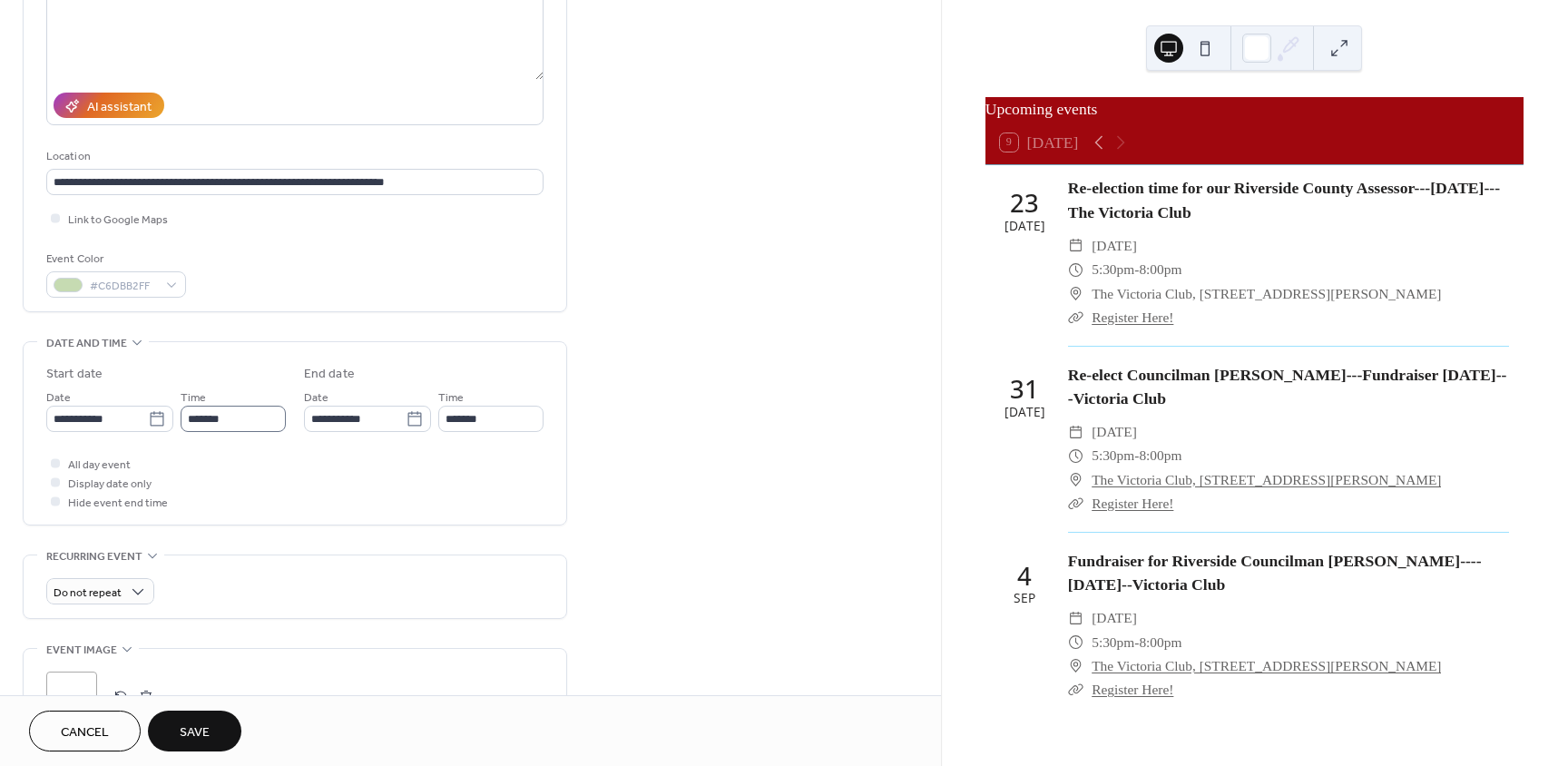 scroll, scrollTop: 272, scrollLeft: 0, axis: vertical 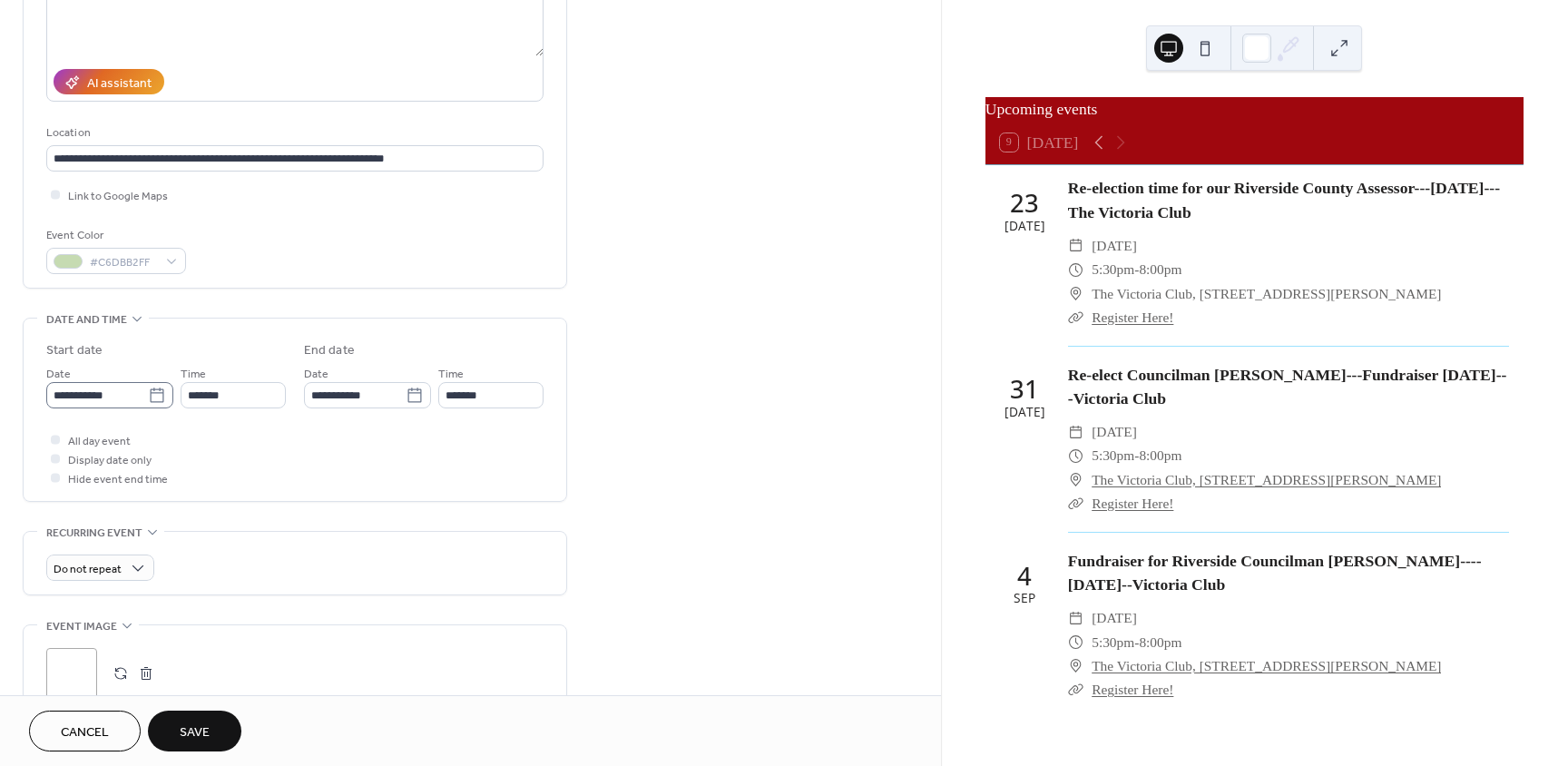 type on "**********" 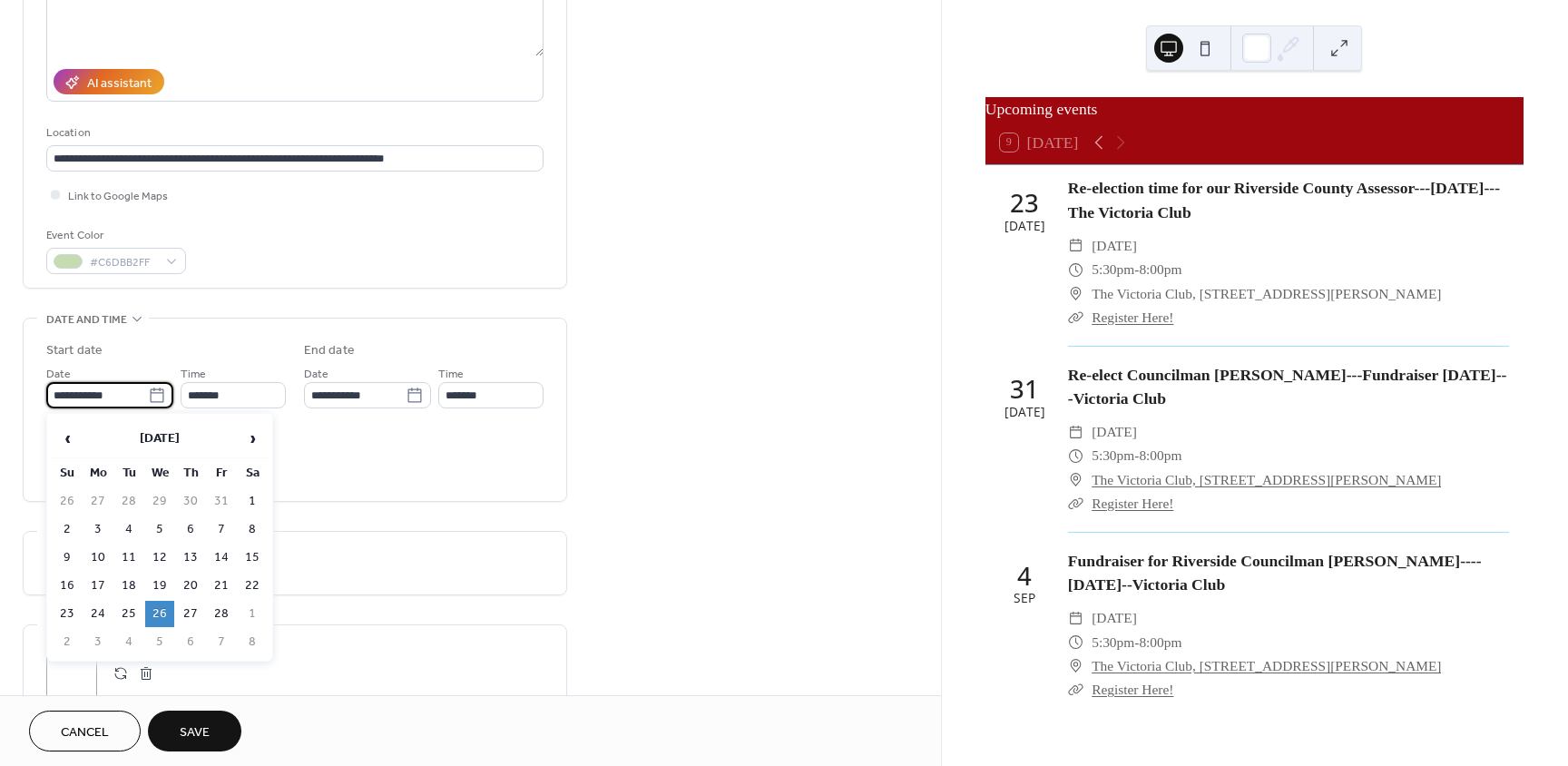 click on "**********" at bounding box center [97, 395] 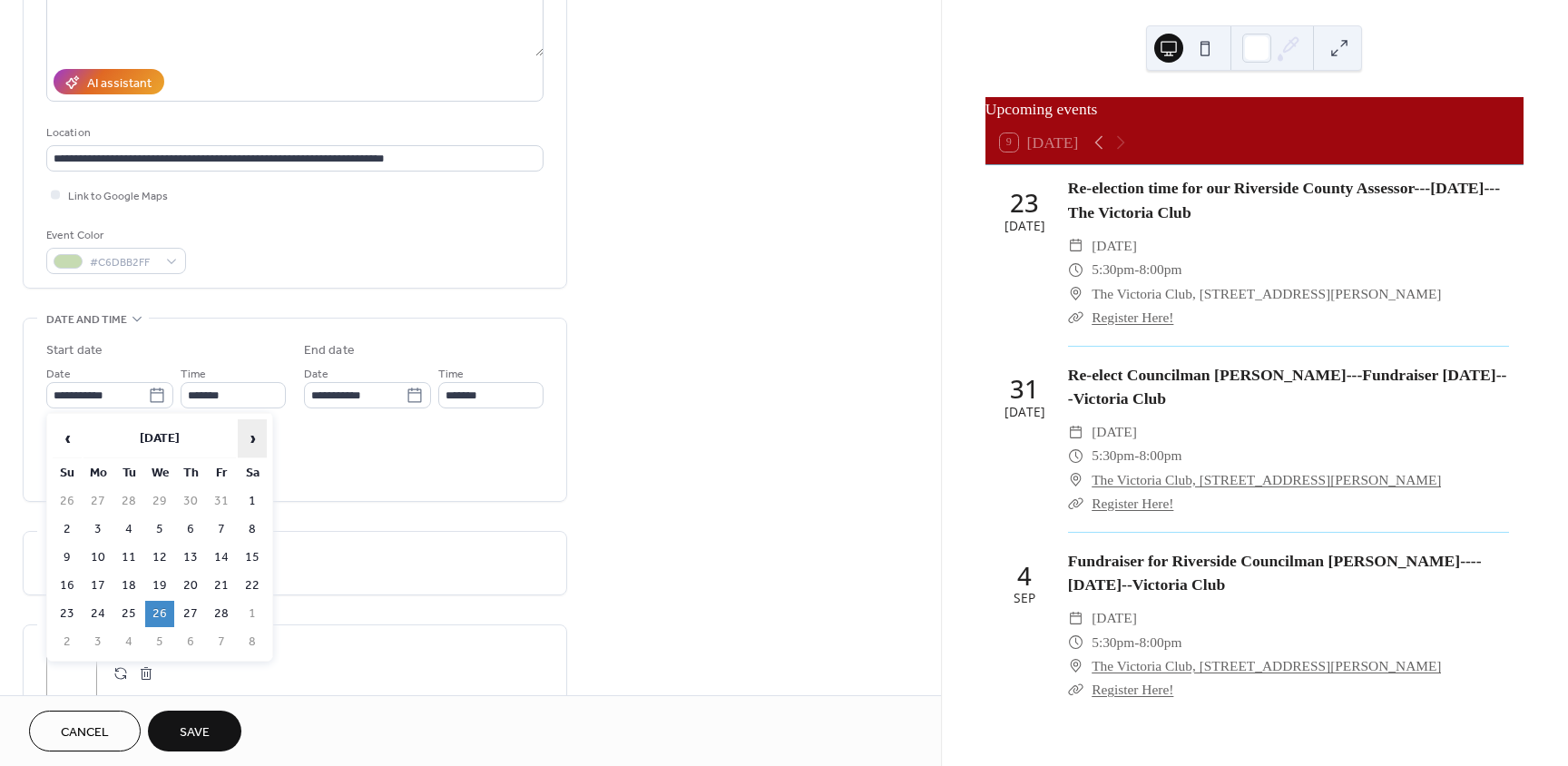 click on "›" at bounding box center (252, 438) 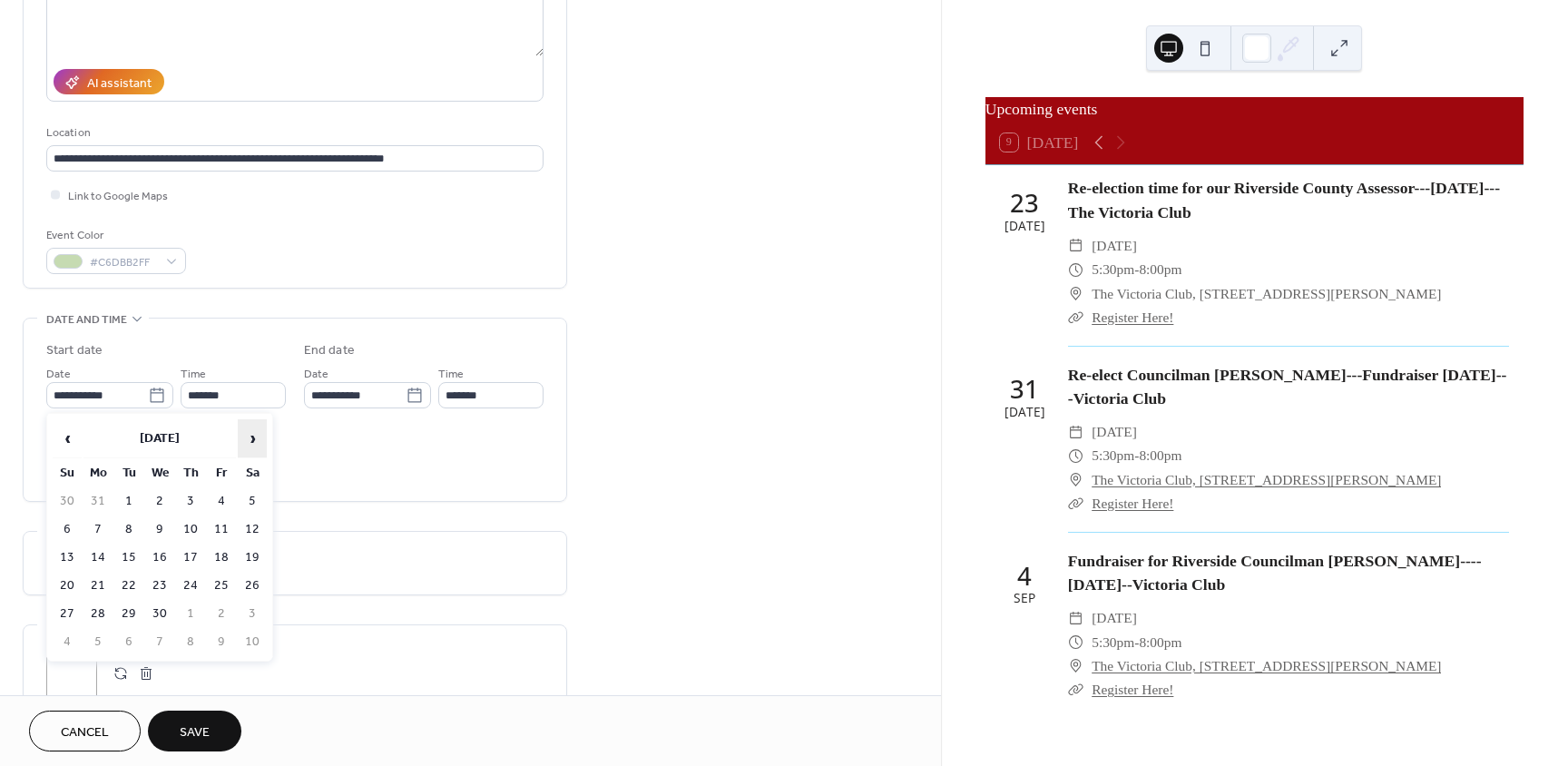 click on "›" at bounding box center (252, 438) 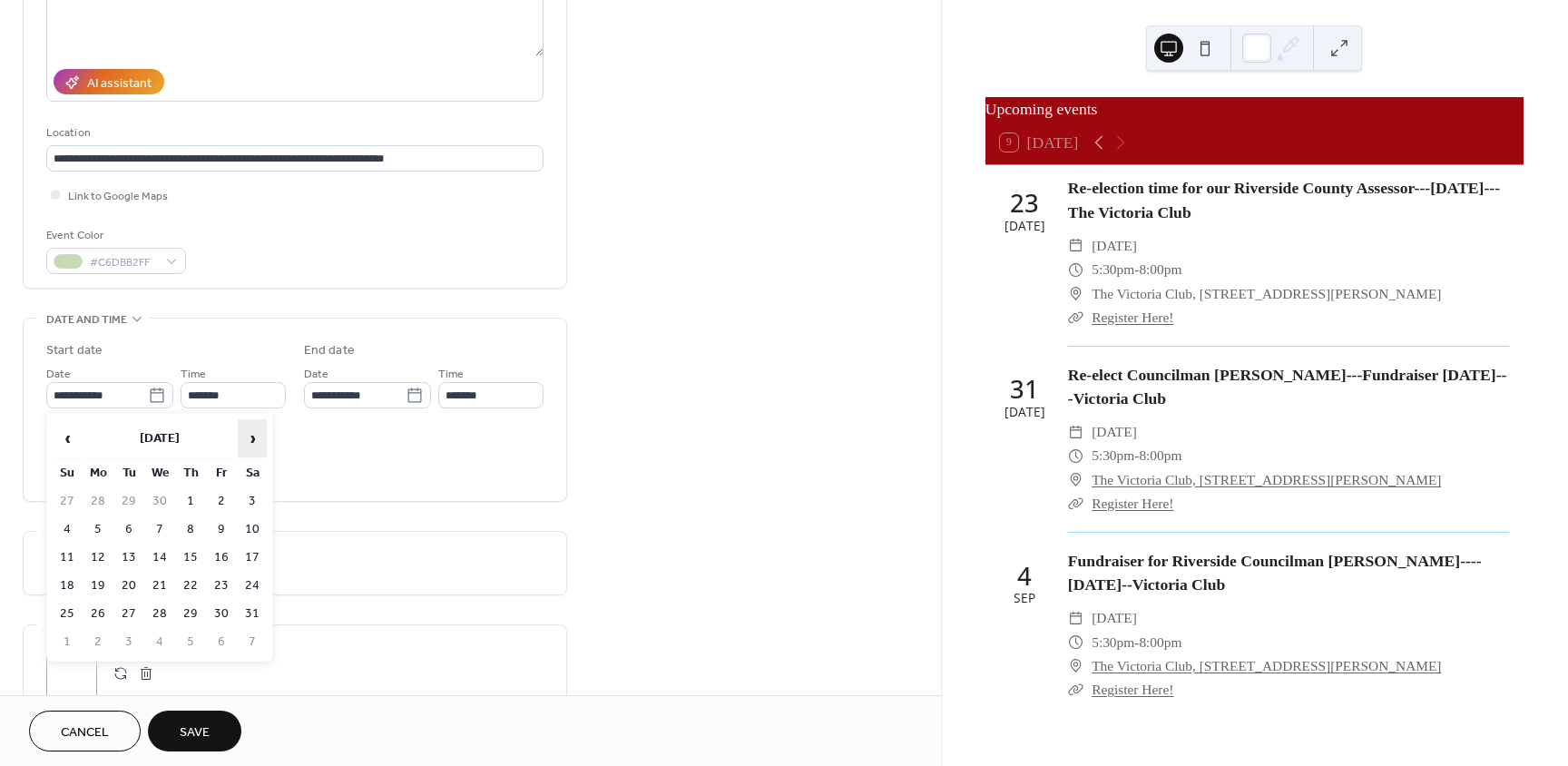 click on "›" at bounding box center (252, 438) 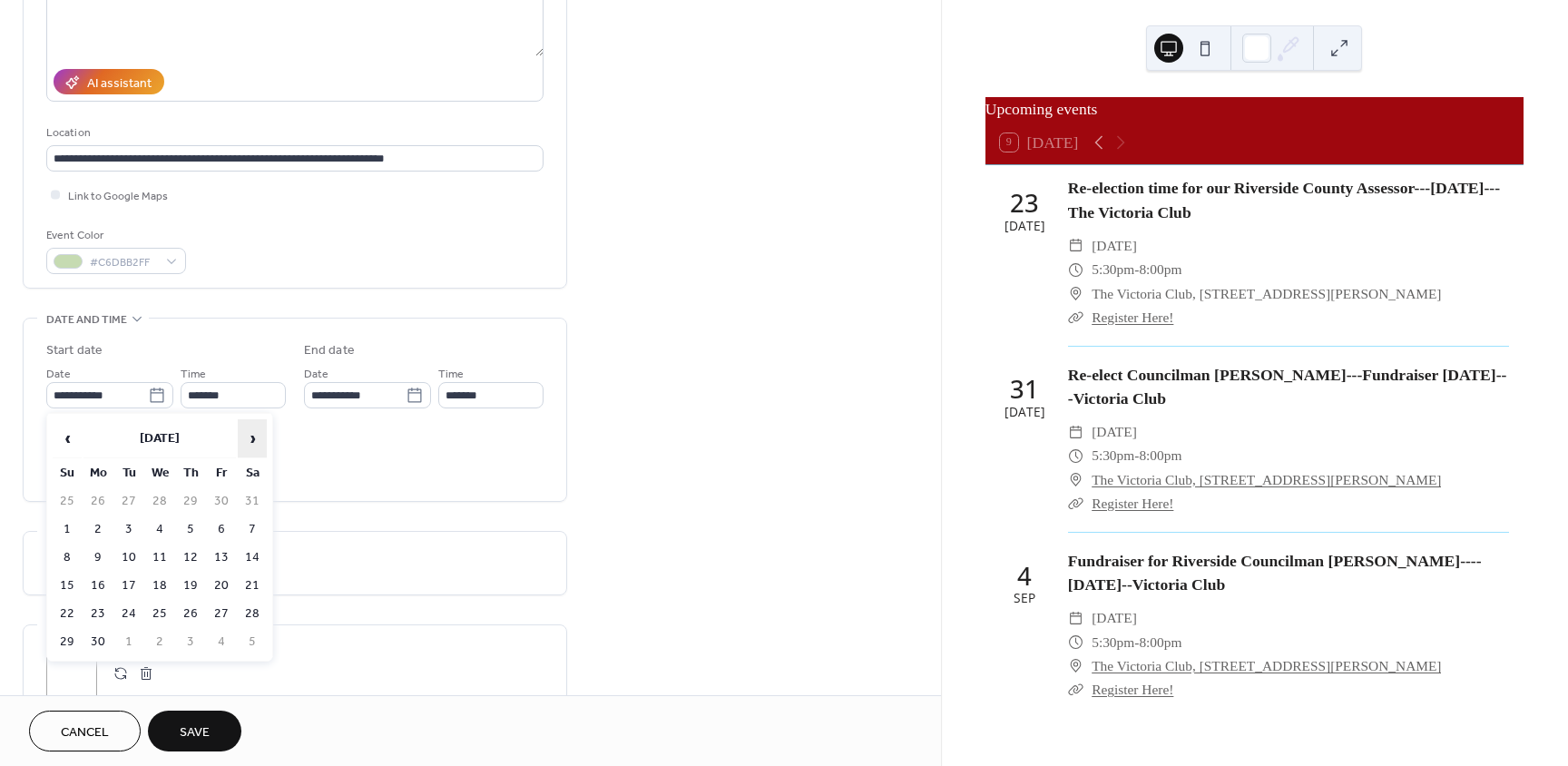click on "›" at bounding box center [252, 438] 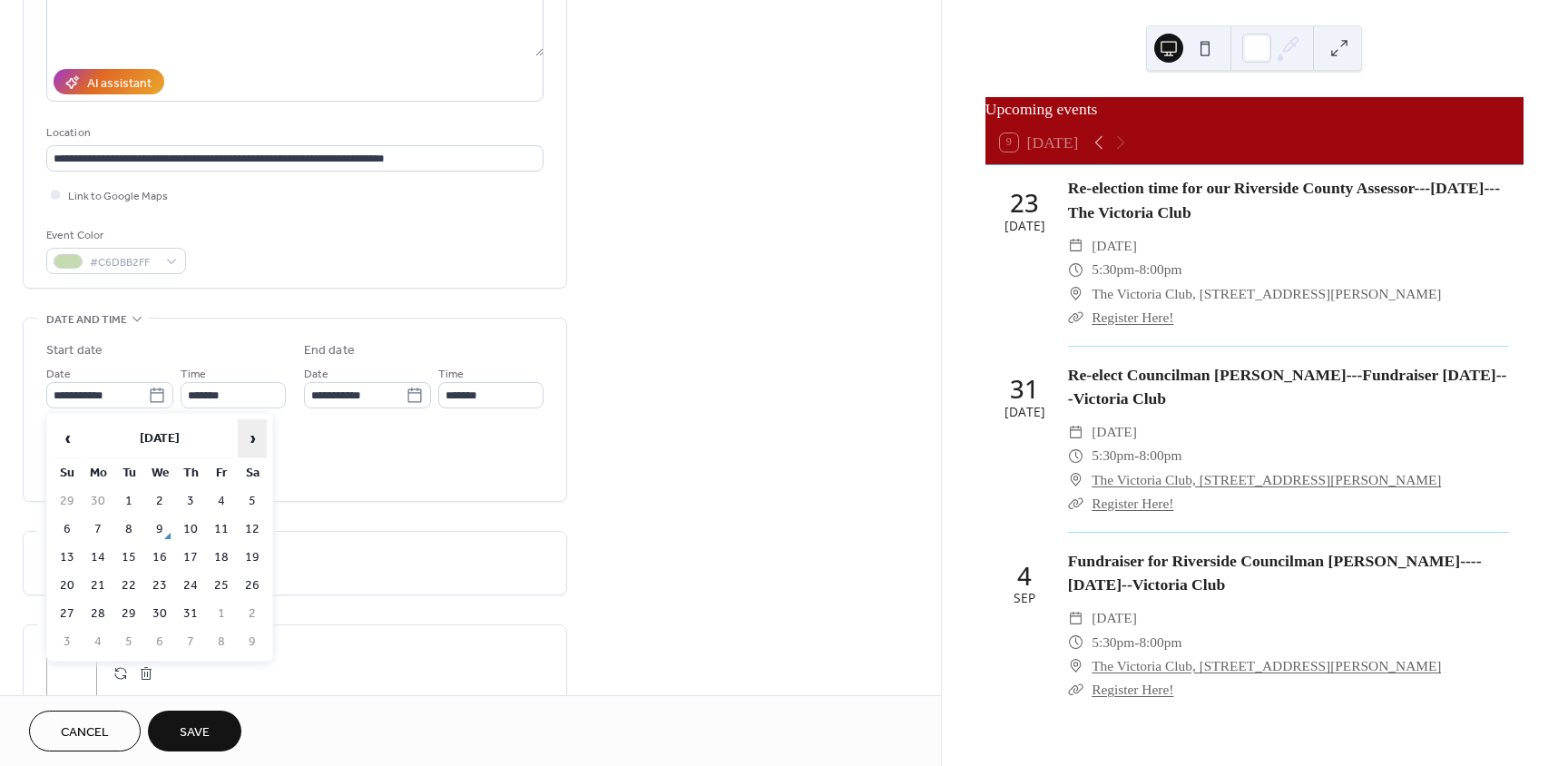 click on "›" at bounding box center [252, 438] 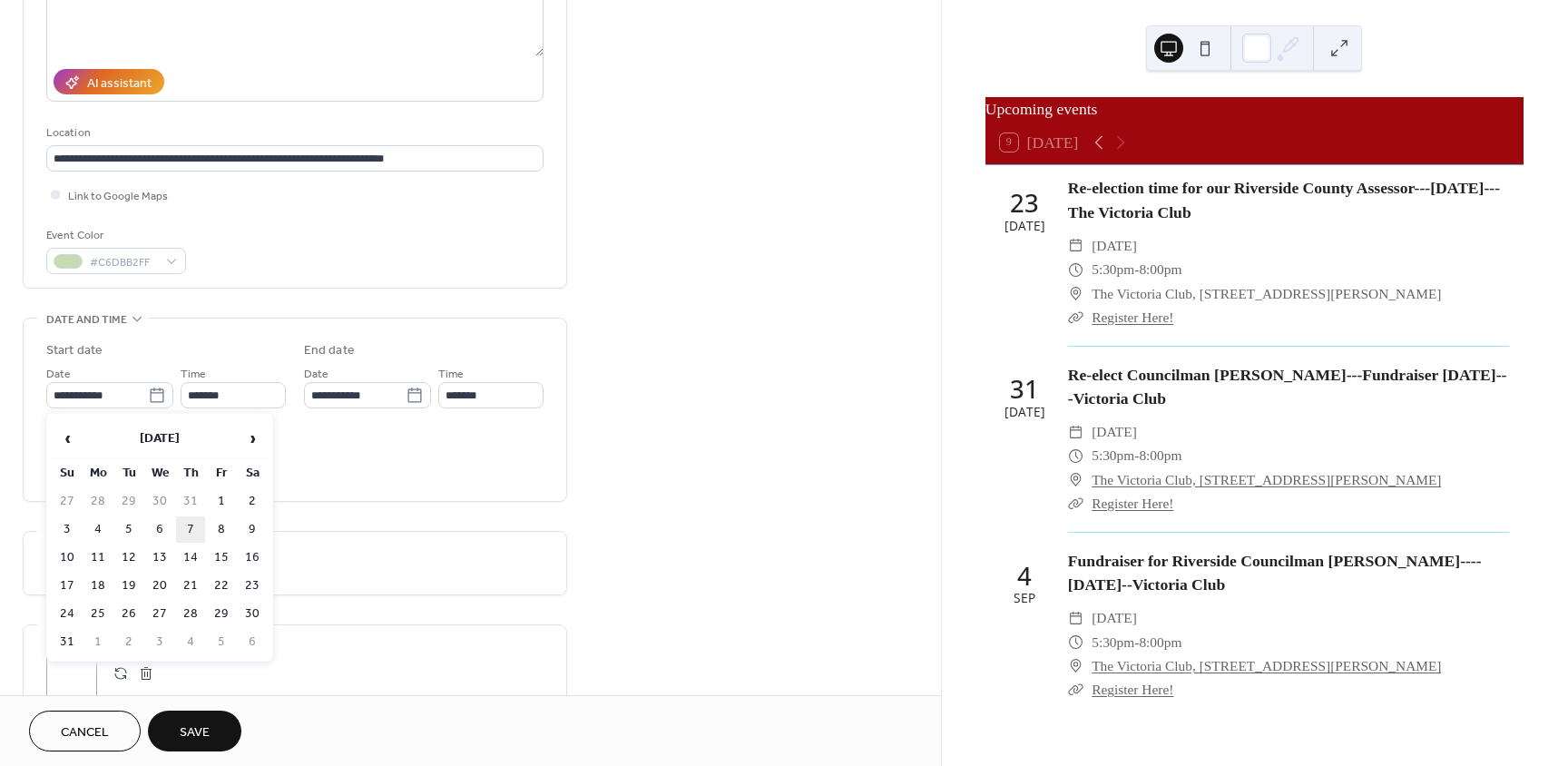 click on "7" at bounding box center [191, 529] 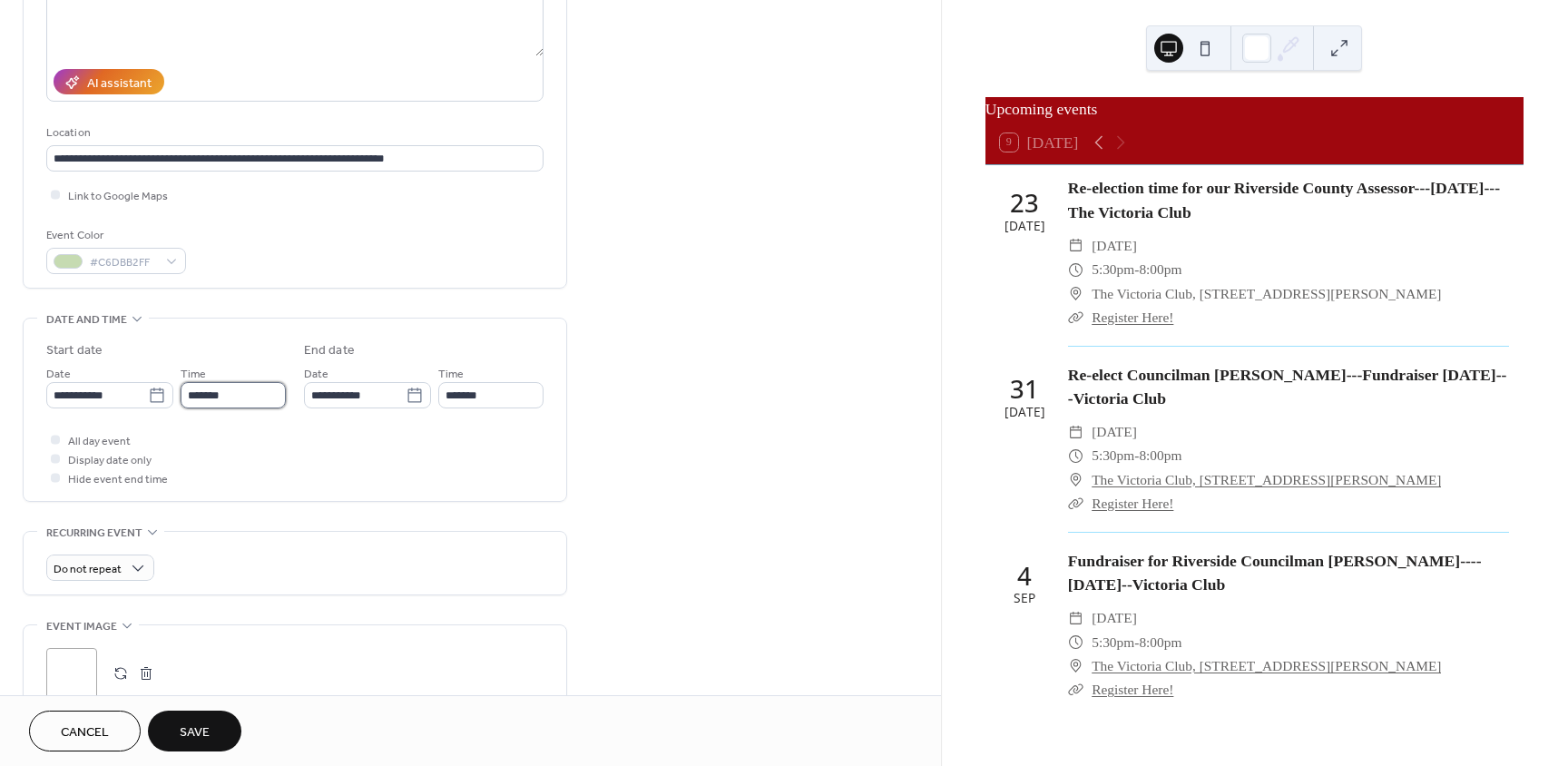 click on "*******" at bounding box center (233, 395) 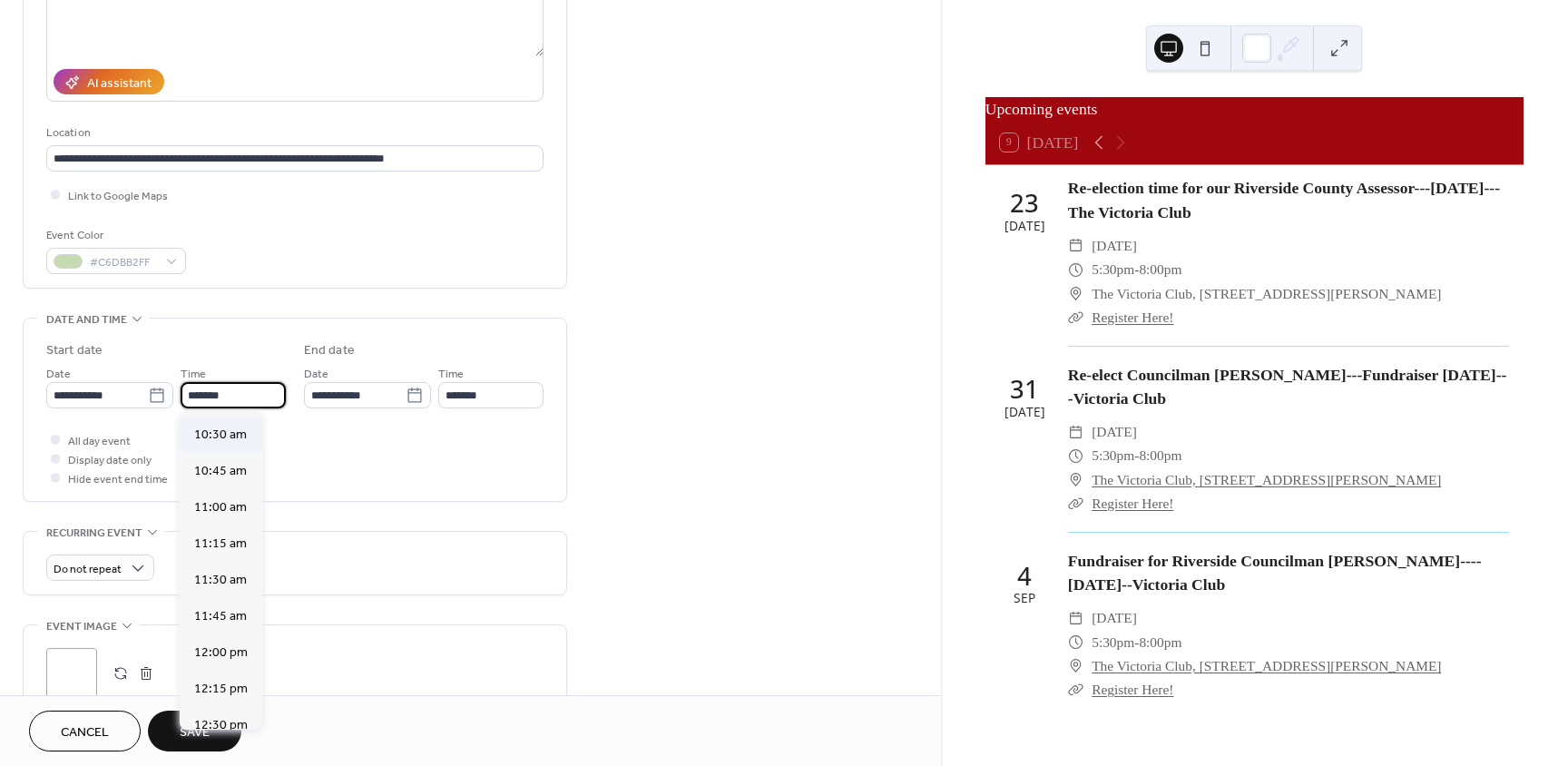 scroll, scrollTop: 1516, scrollLeft: 0, axis: vertical 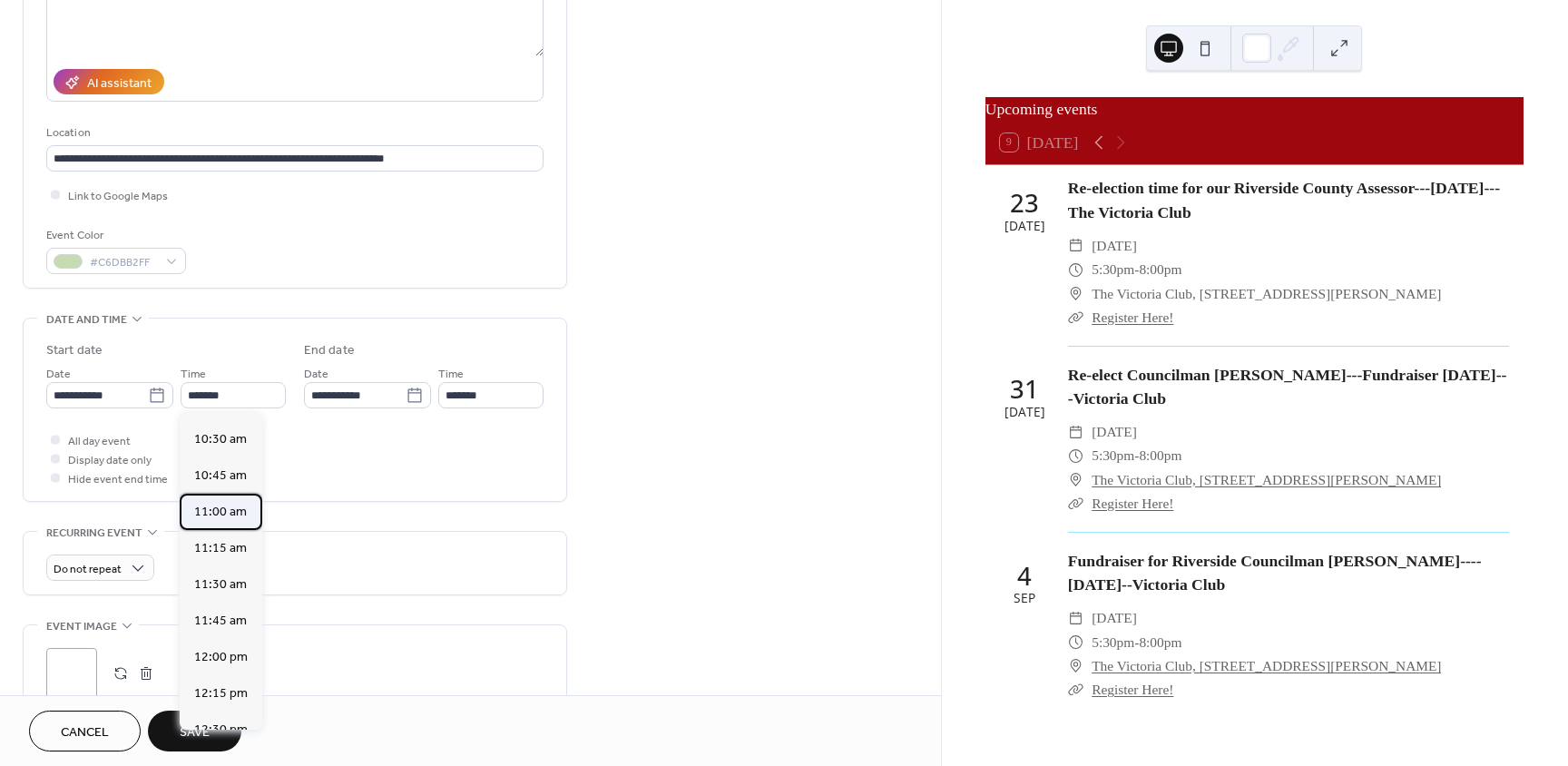 click on "11:00 am" at bounding box center (220, 512) 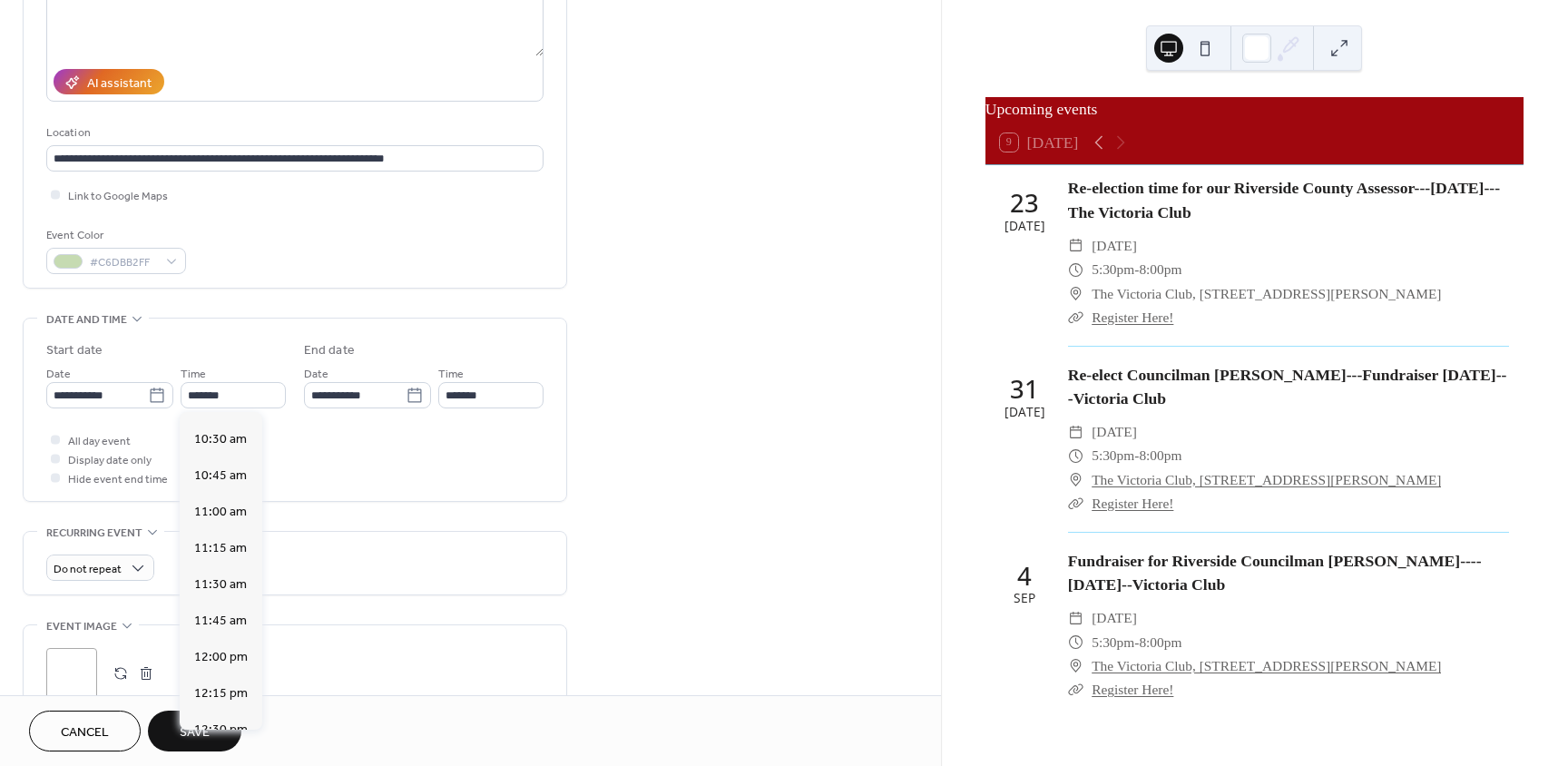 type on "********" 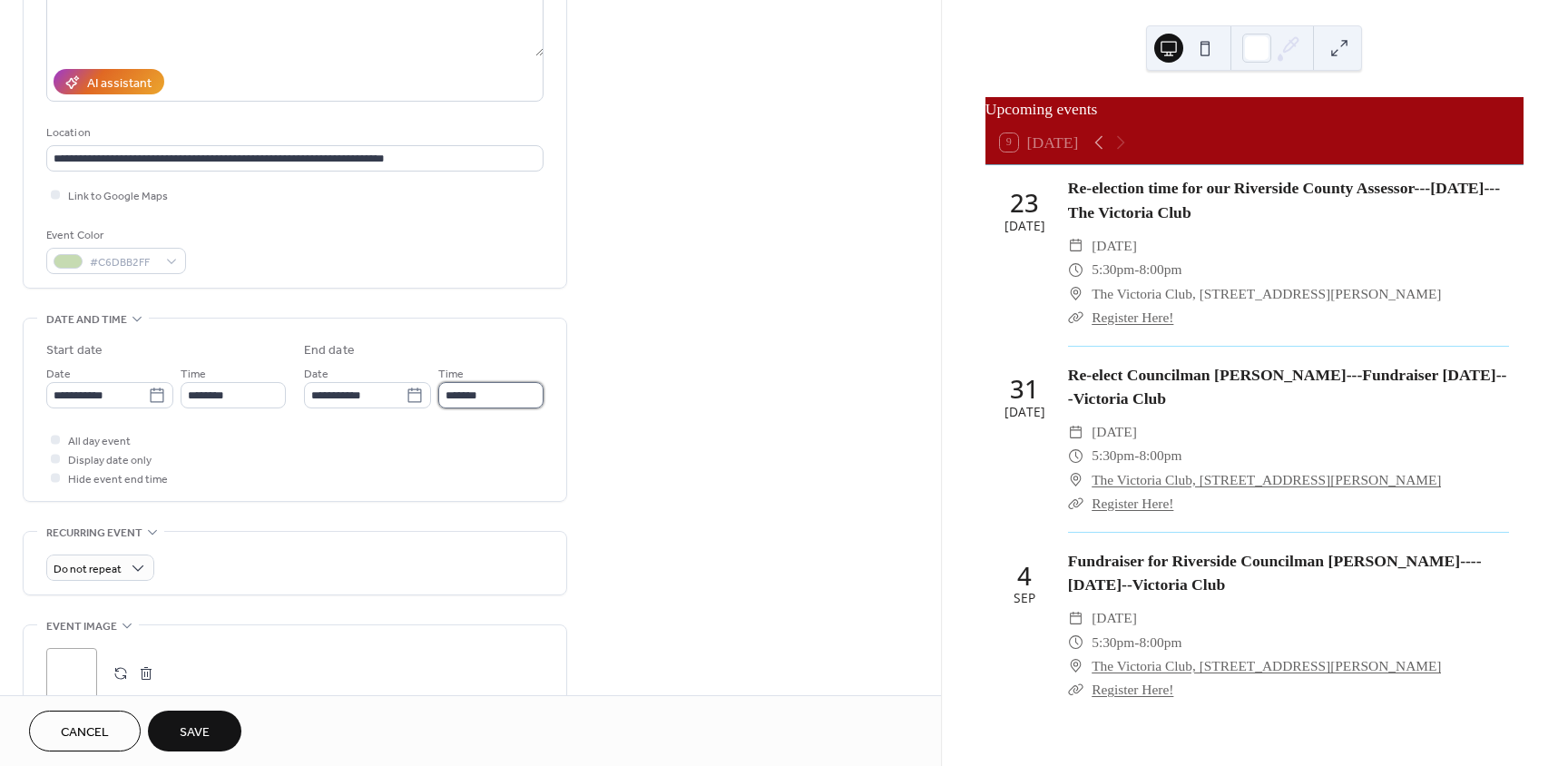 click on "*******" at bounding box center [491, 395] 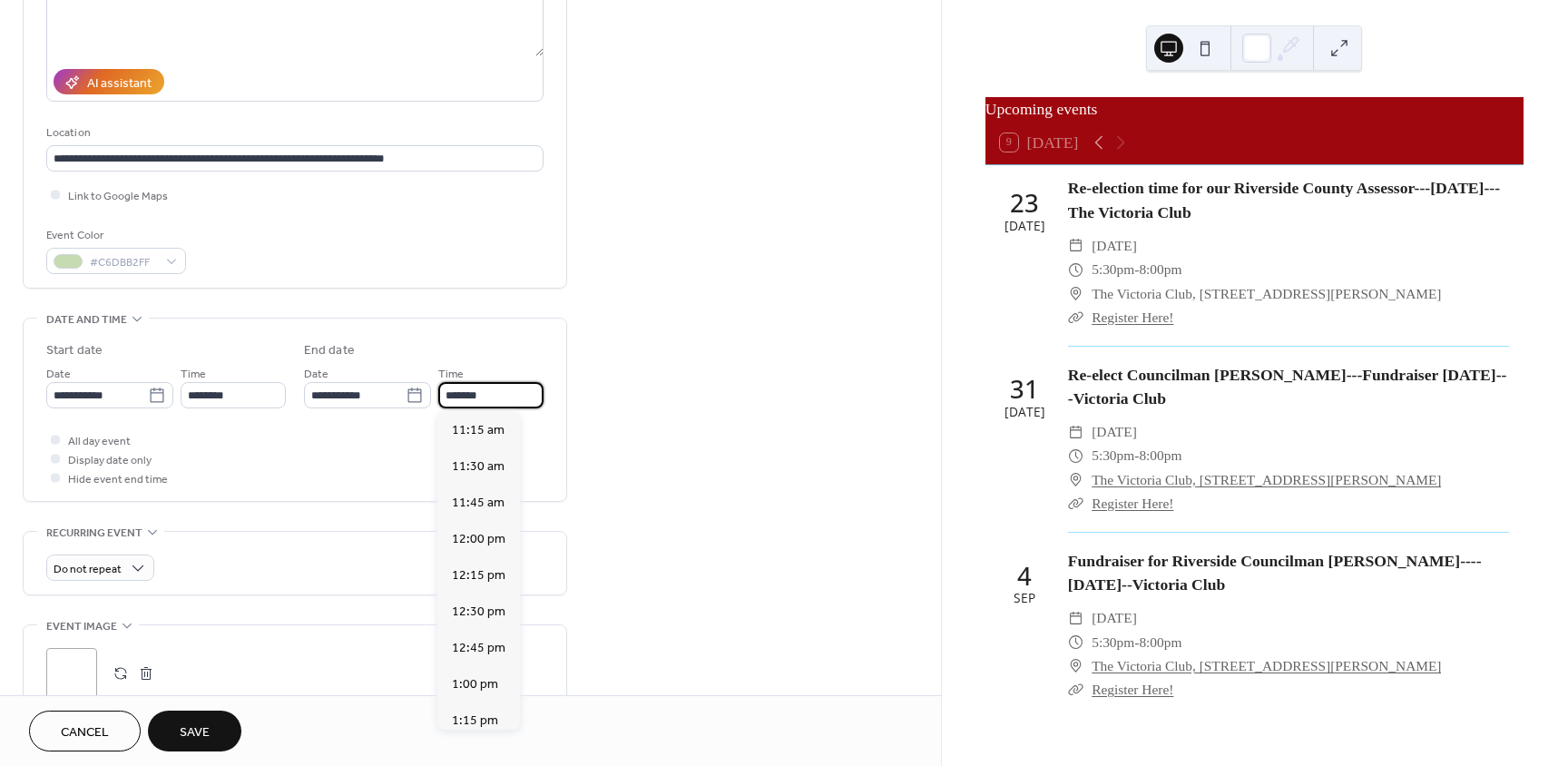 scroll, scrollTop: 335, scrollLeft: 0, axis: vertical 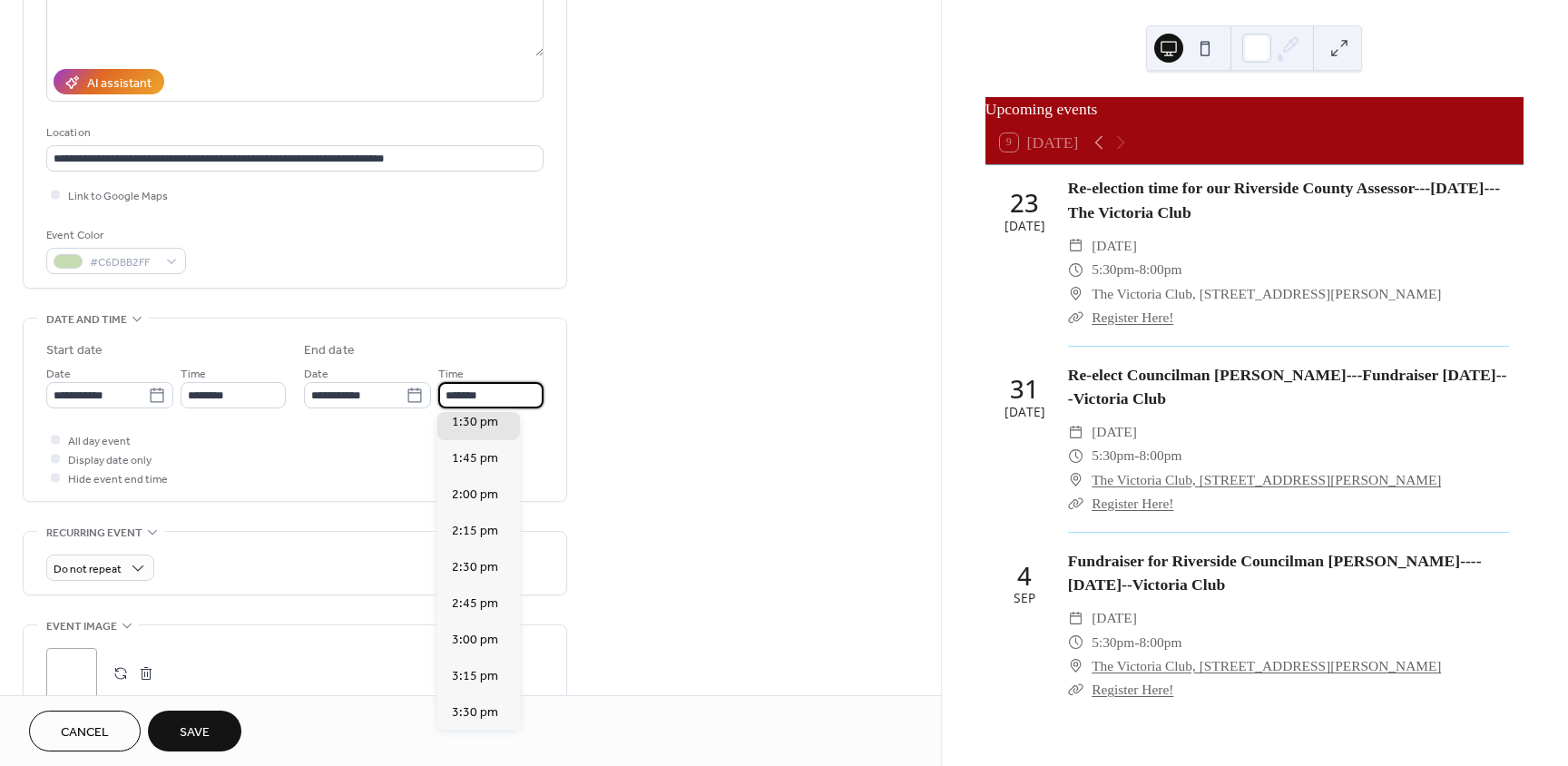 click on "*******" at bounding box center [491, 395] 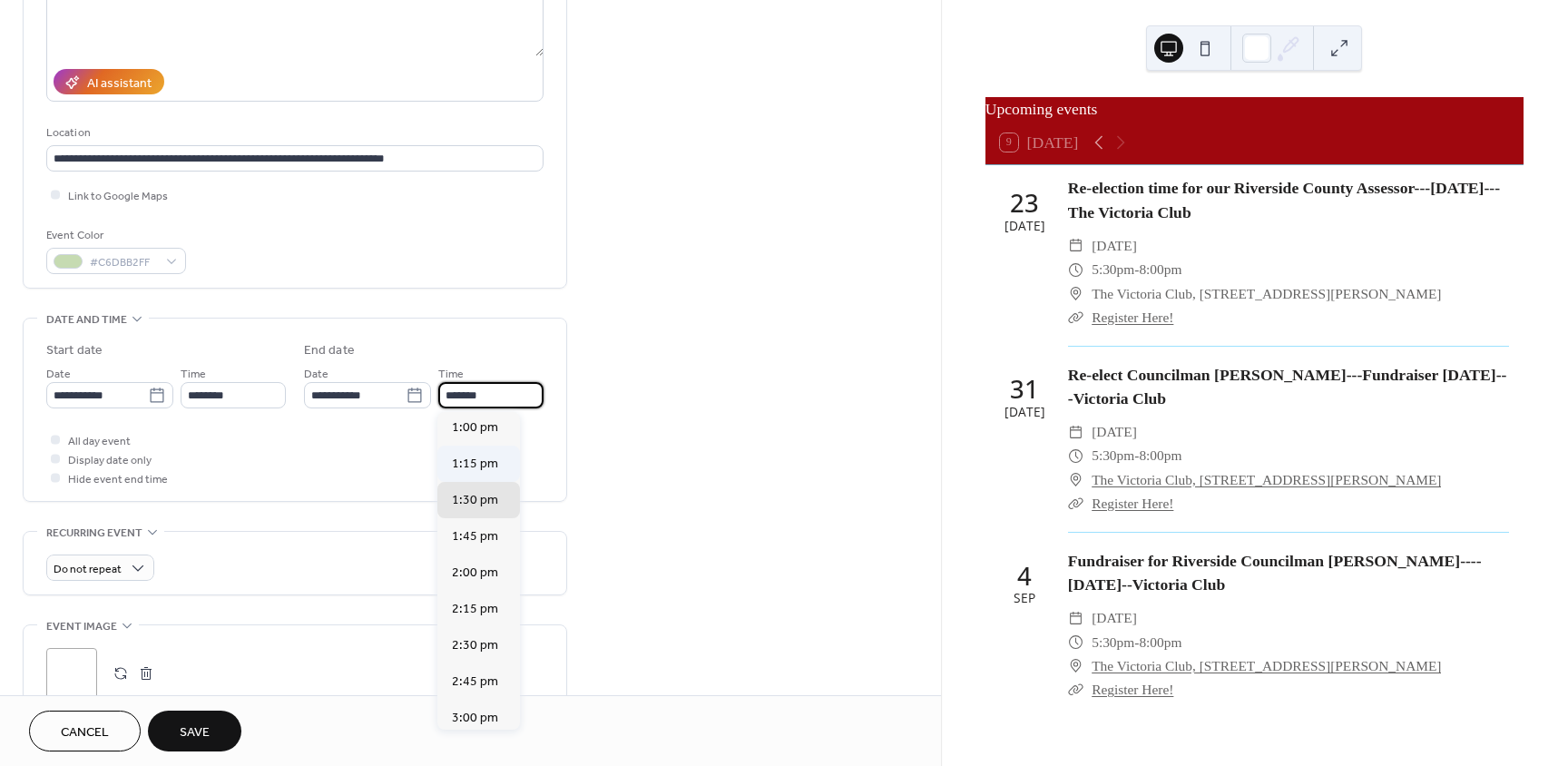 scroll, scrollTop: 244, scrollLeft: 0, axis: vertical 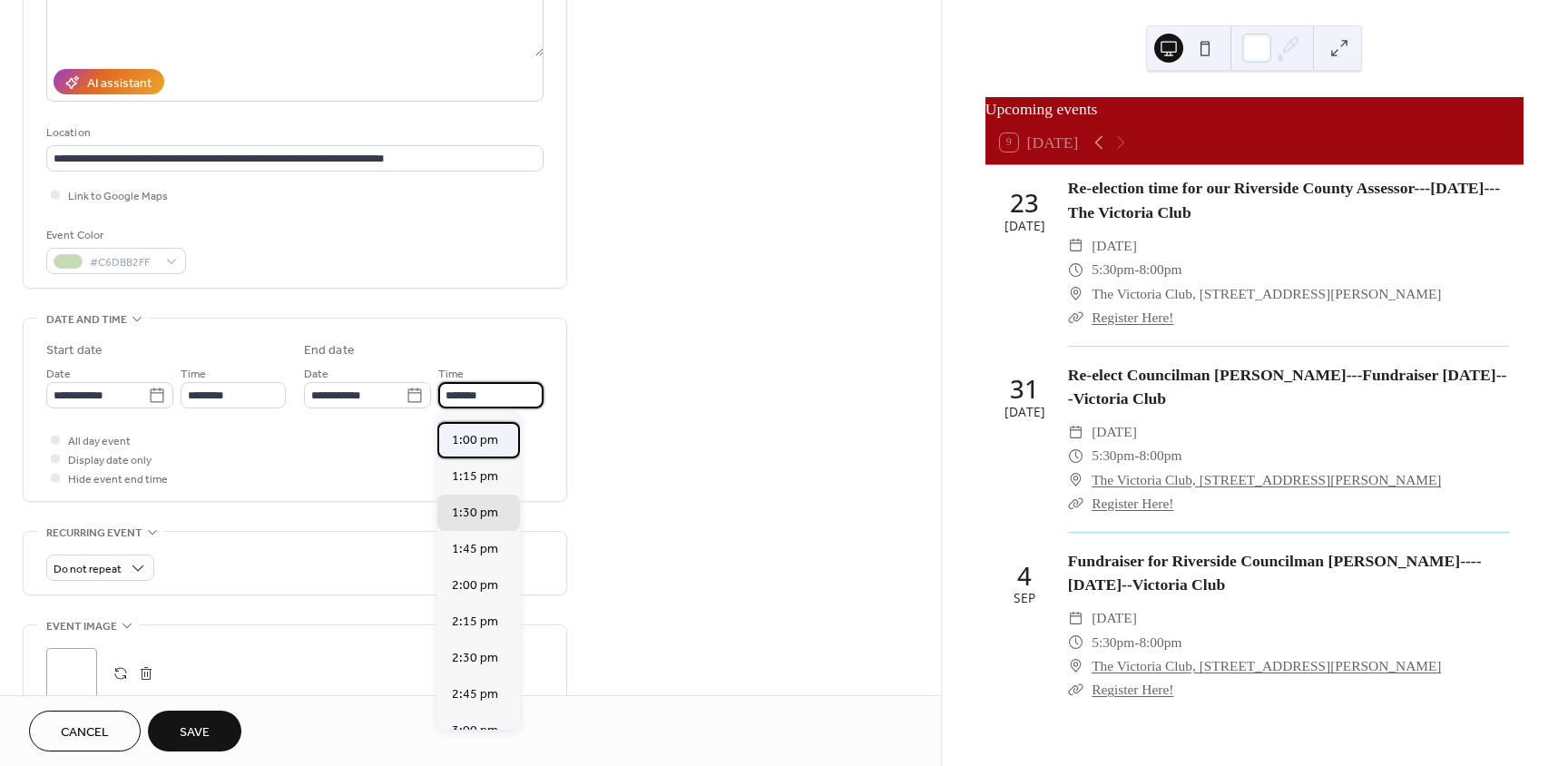 click on "1:00 pm" at bounding box center [475, 440] 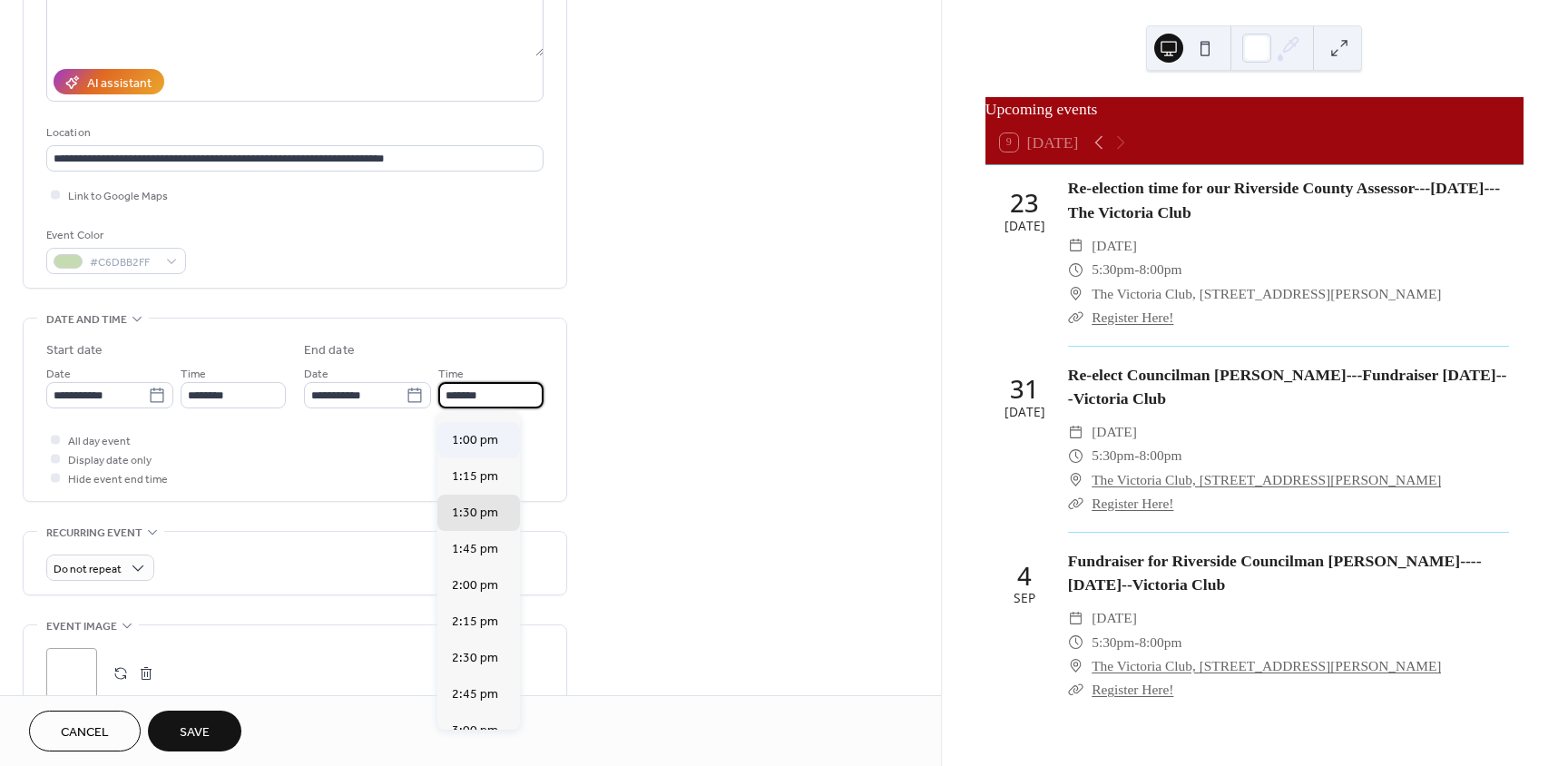type on "*******" 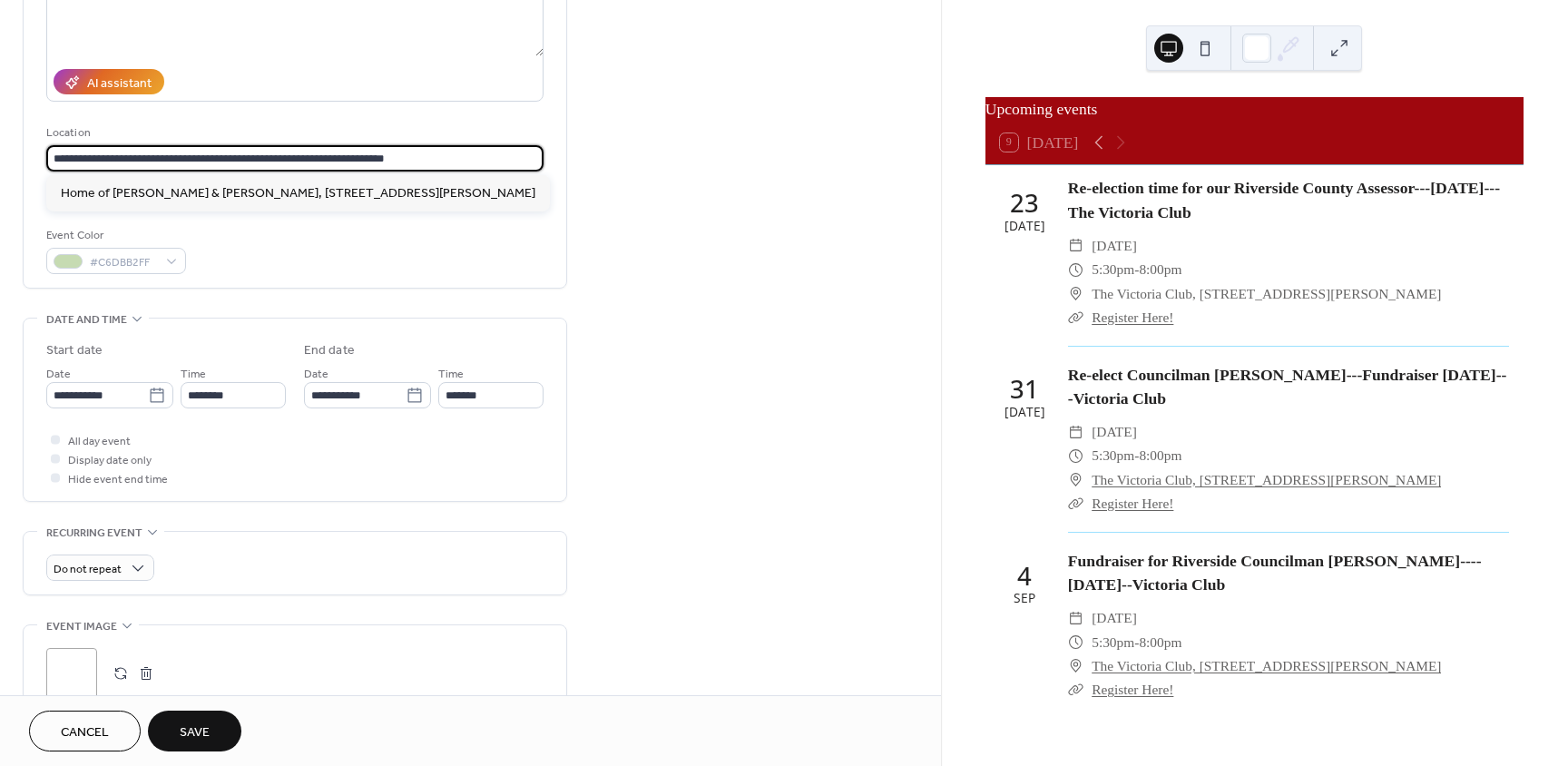 drag, startPoint x: 227, startPoint y: 156, endPoint x: 195, endPoint y: 160, distance: 32.24903 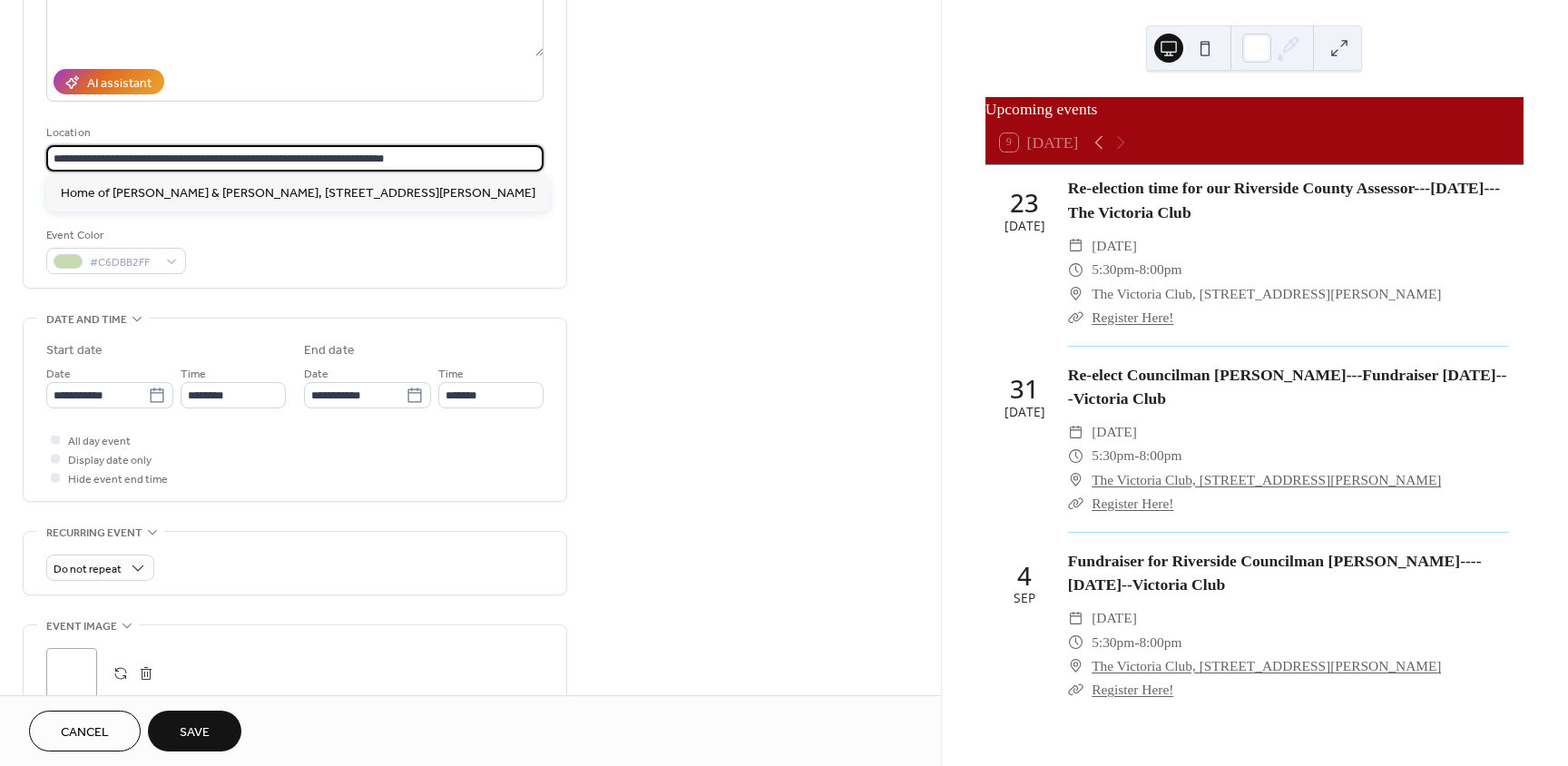 click on "**********" at bounding box center (295, 158) 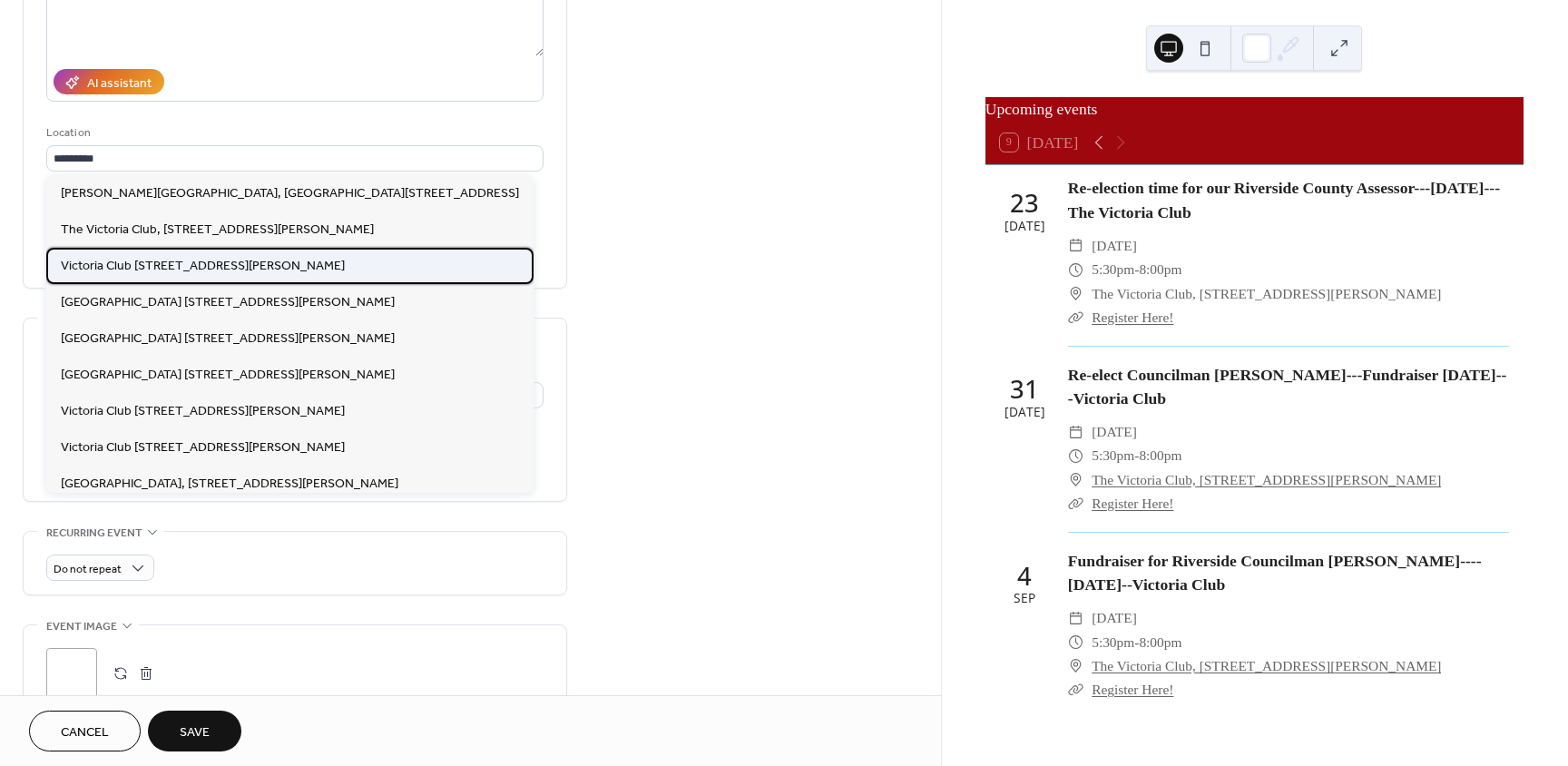 click on "Victoria Club 2521 Arroyo Dr. Riverside, CA 92506" at bounding box center [202, 266] 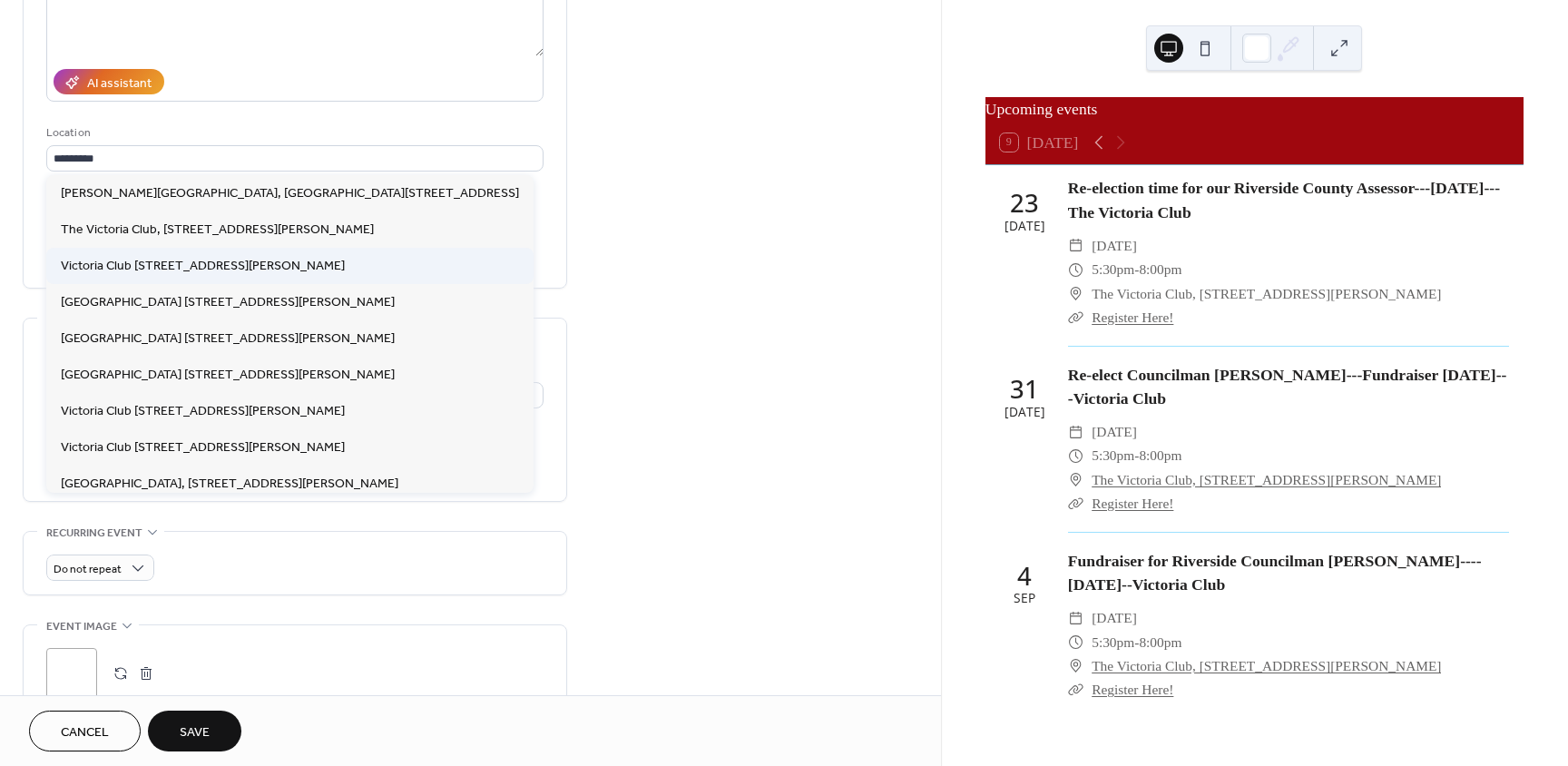 type on "**********" 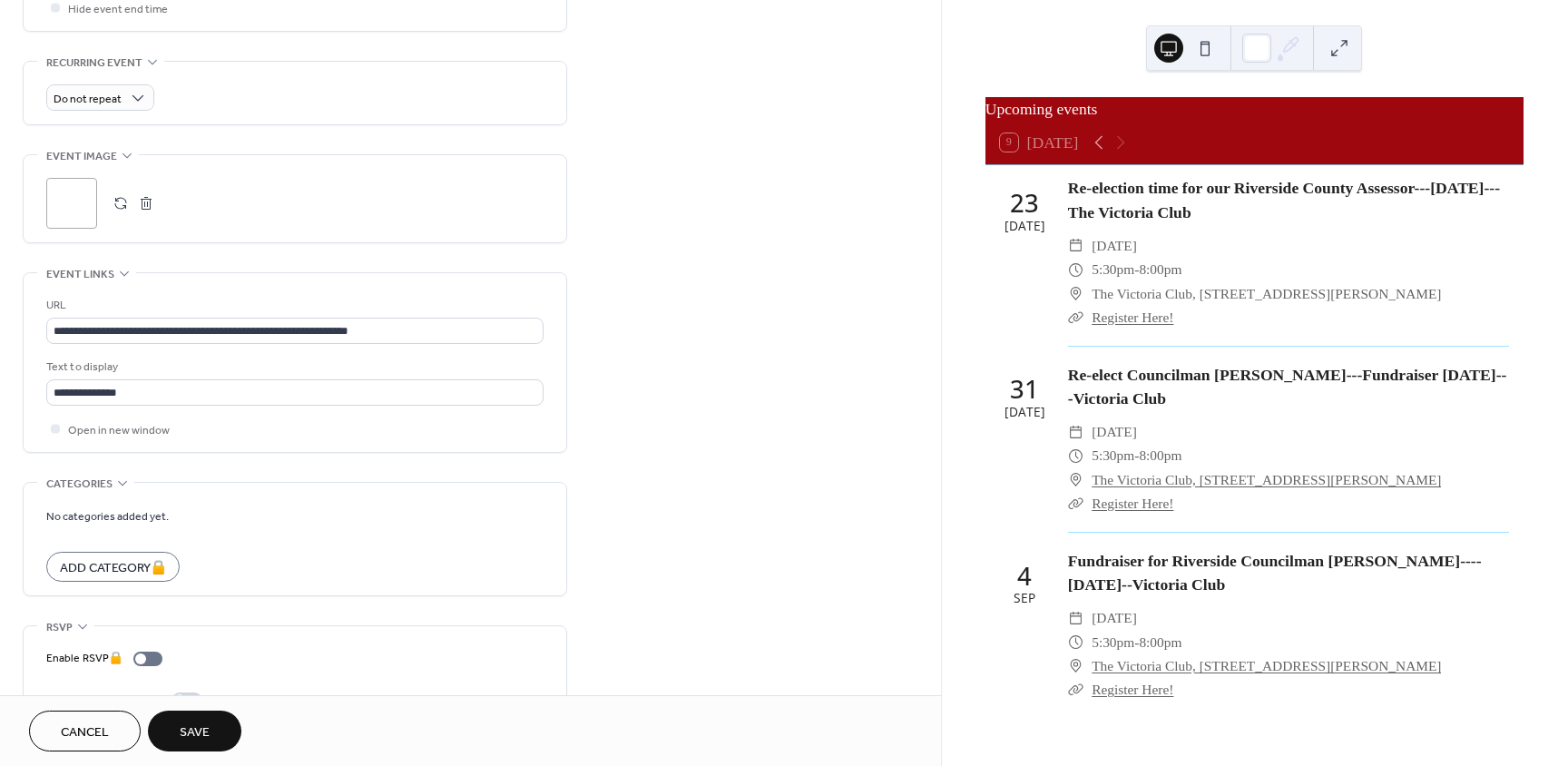scroll, scrollTop: 789, scrollLeft: 0, axis: vertical 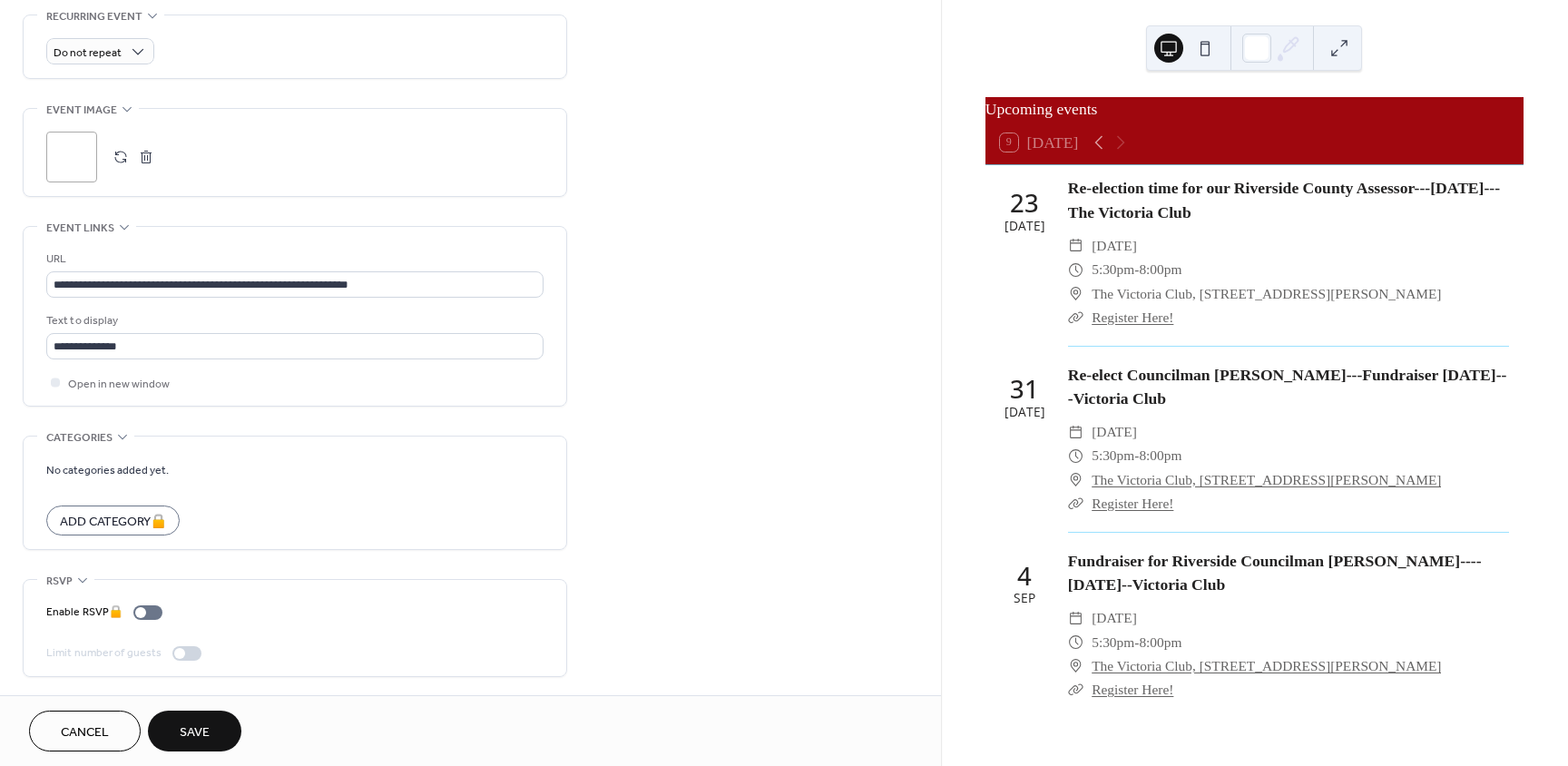 click on "Save" at bounding box center (194, 731) 